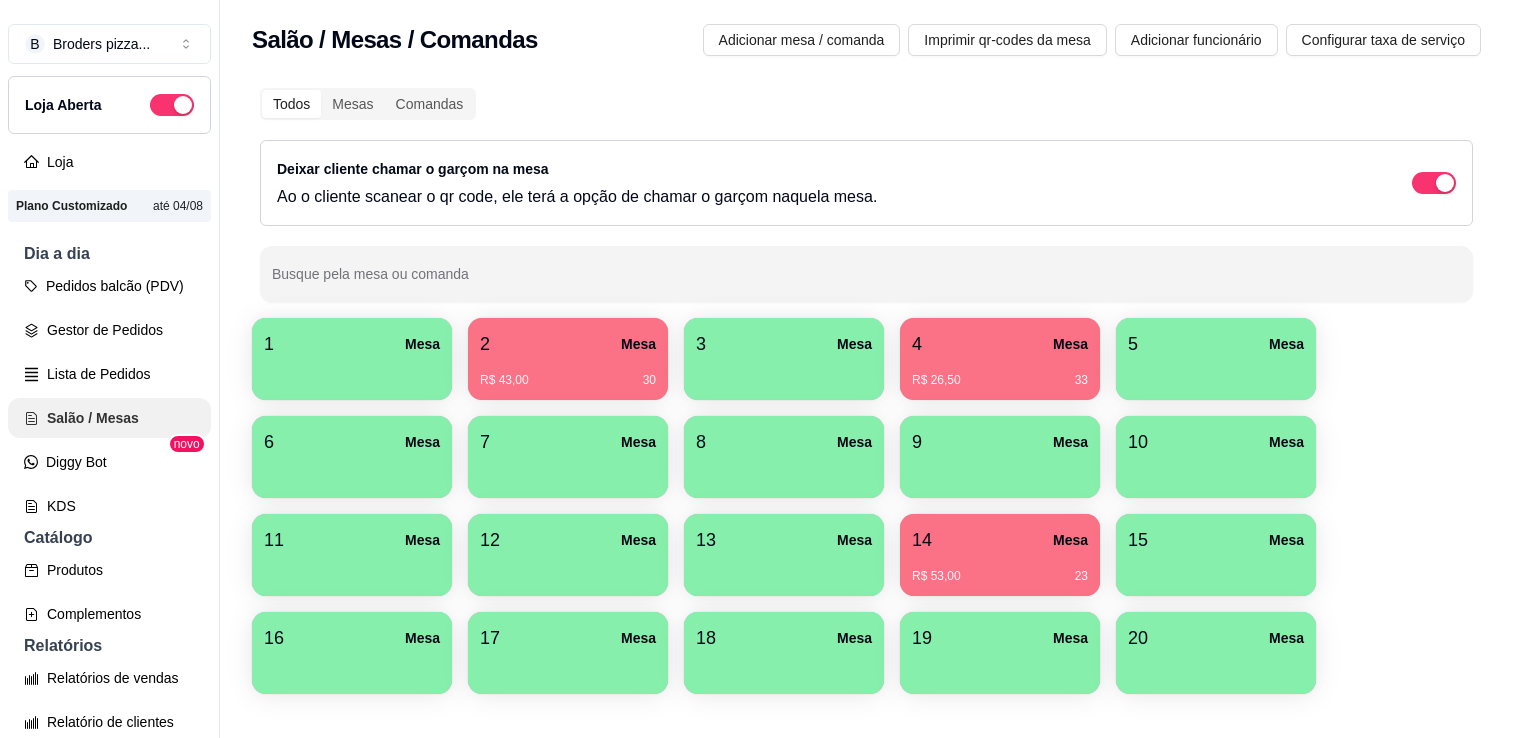 scroll, scrollTop: 0, scrollLeft: 0, axis: both 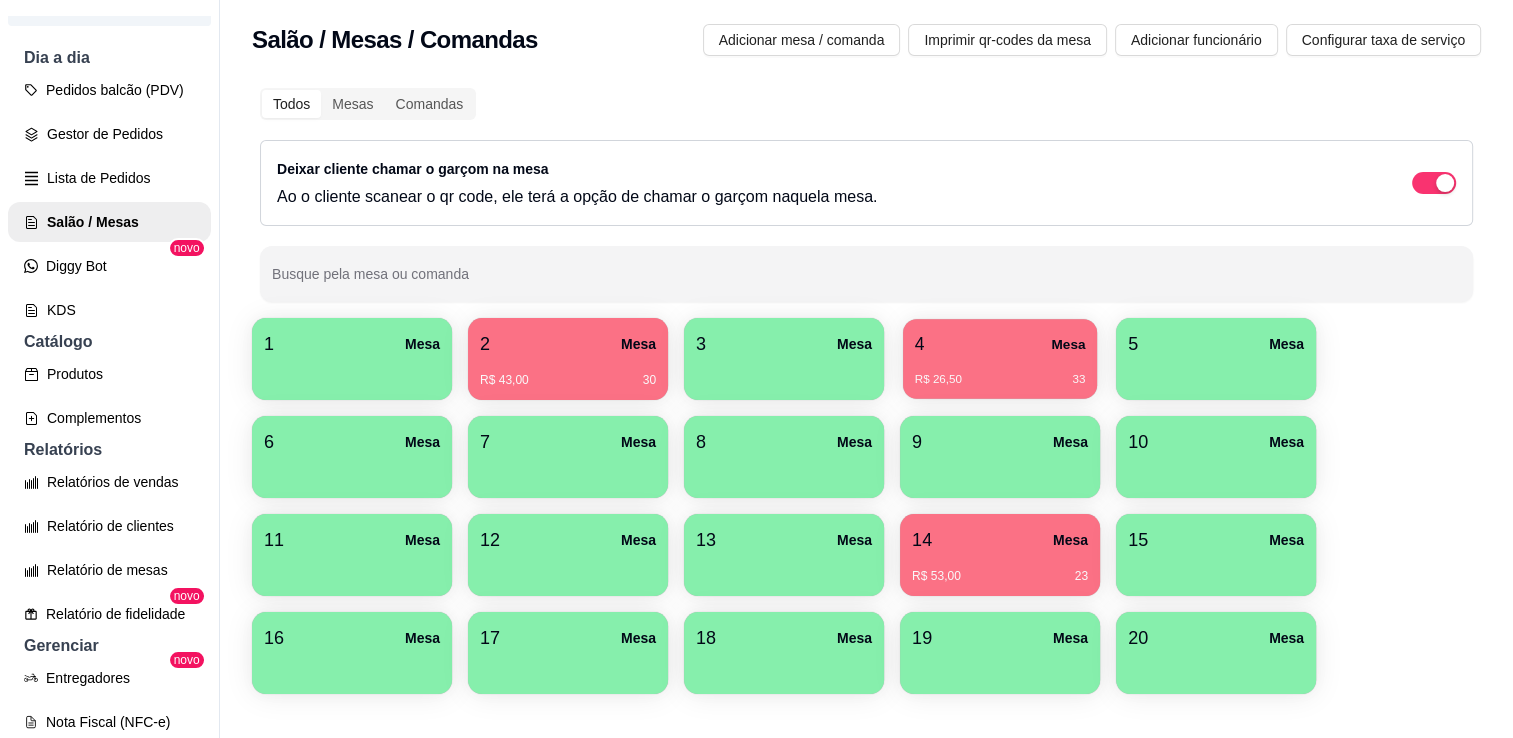 click on "R$ 26,50 33" at bounding box center (1000, 372) 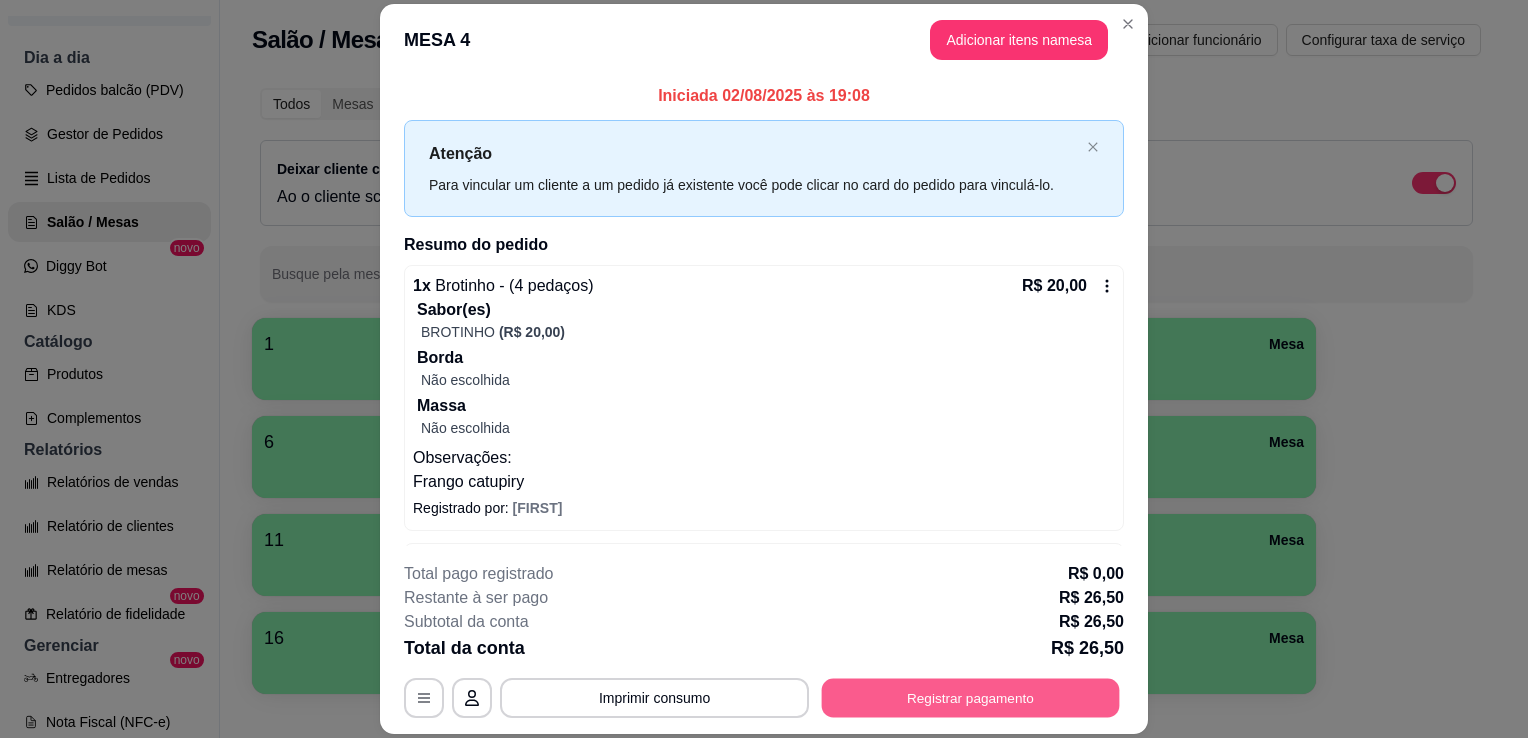 click on "Registrar pagamento" at bounding box center [971, 698] 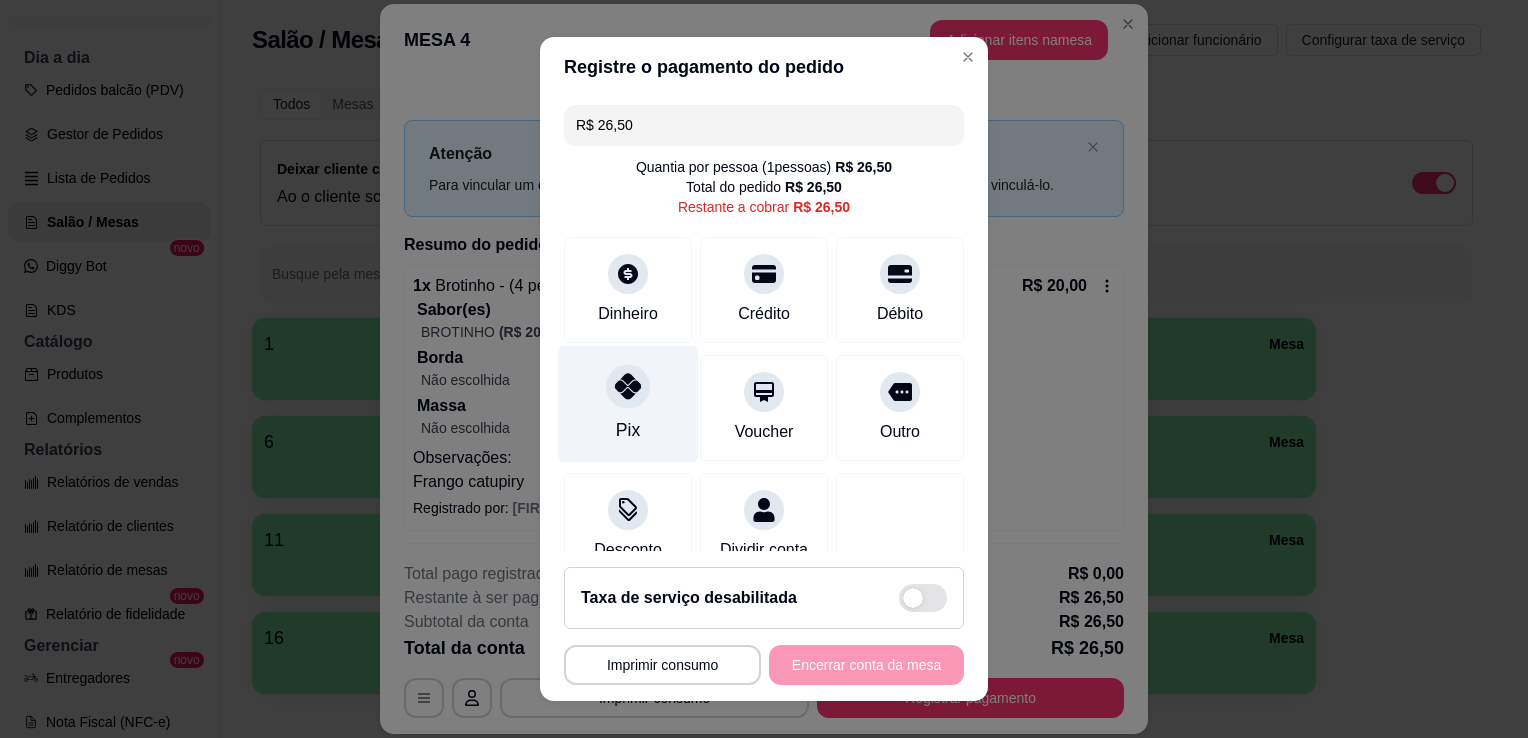 click on "Pix" at bounding box center [628, 404] 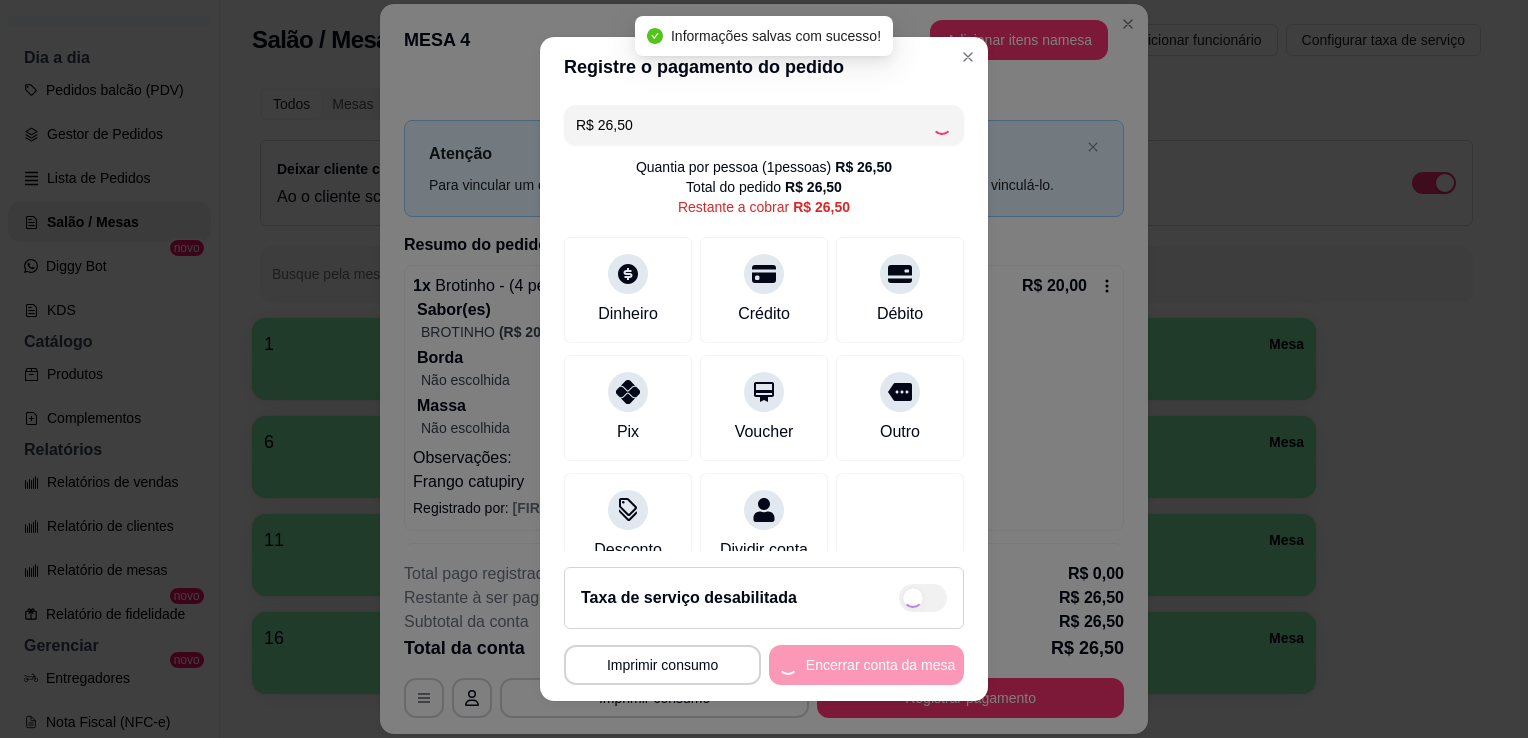type on "R$ 0,00" 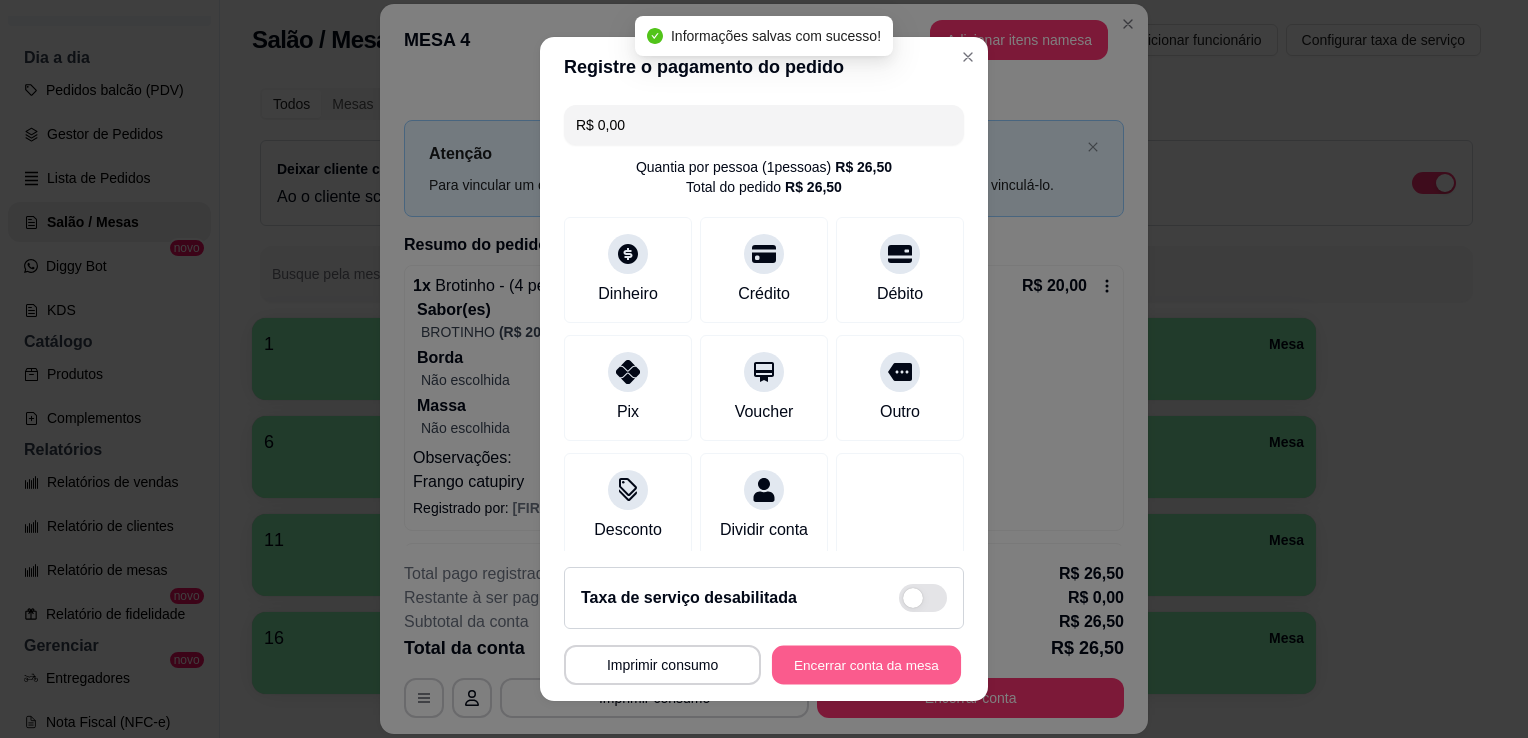 click on "Encerrar conta da mesa" at bounding box center [866, 665] 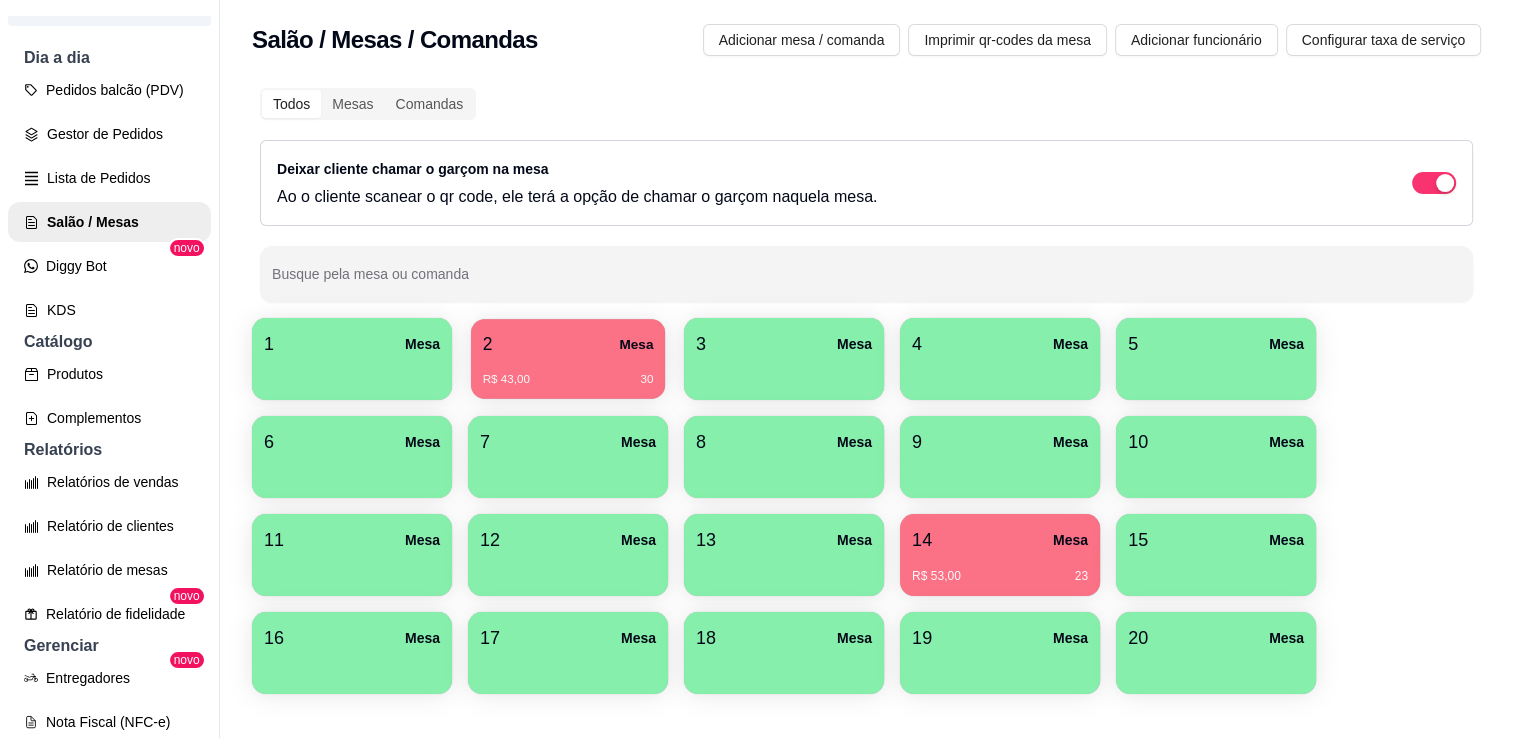 click on "2 Mesa R$ 43,00 30" at bounding box center [568, 359] 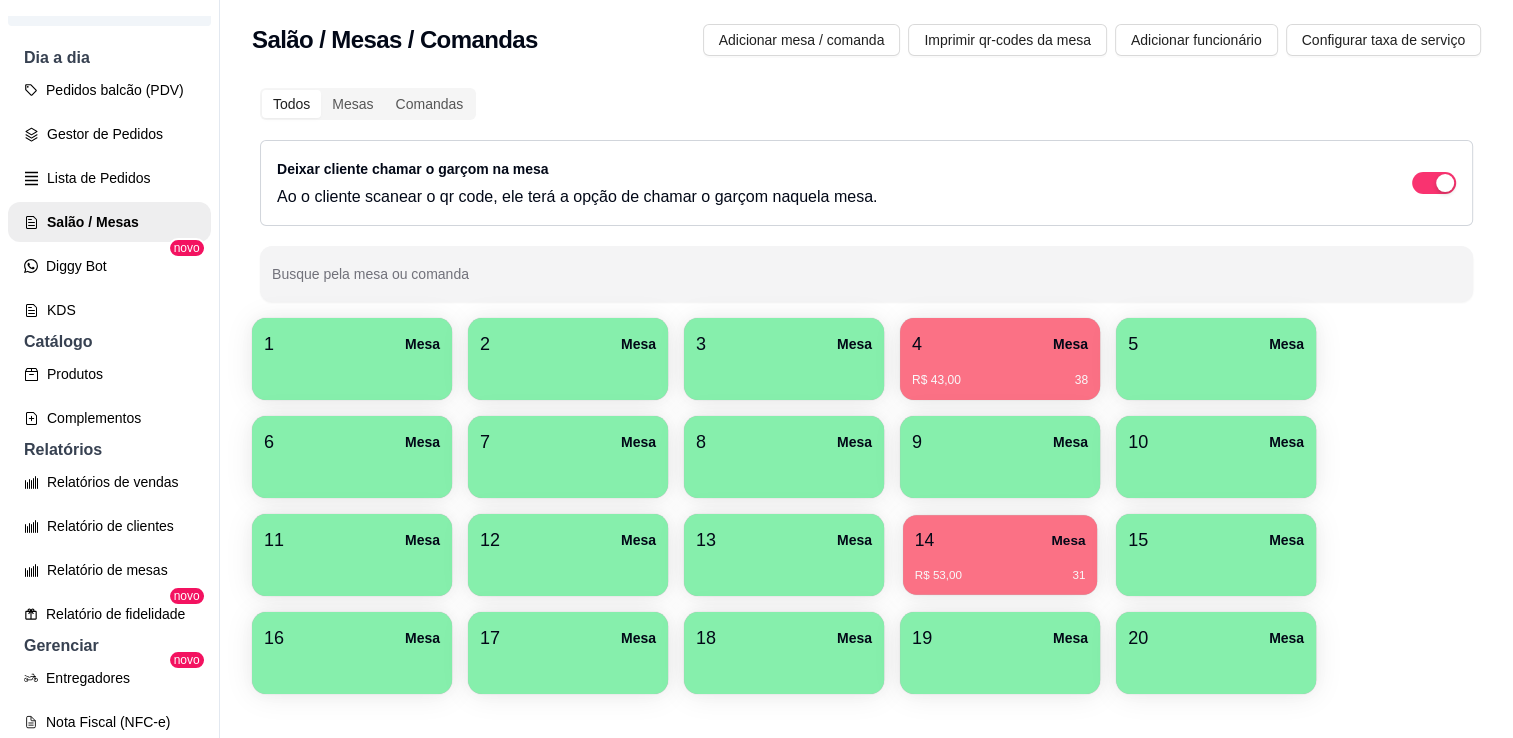 click on "14 Mesa" at bounding box center [1000, 540] 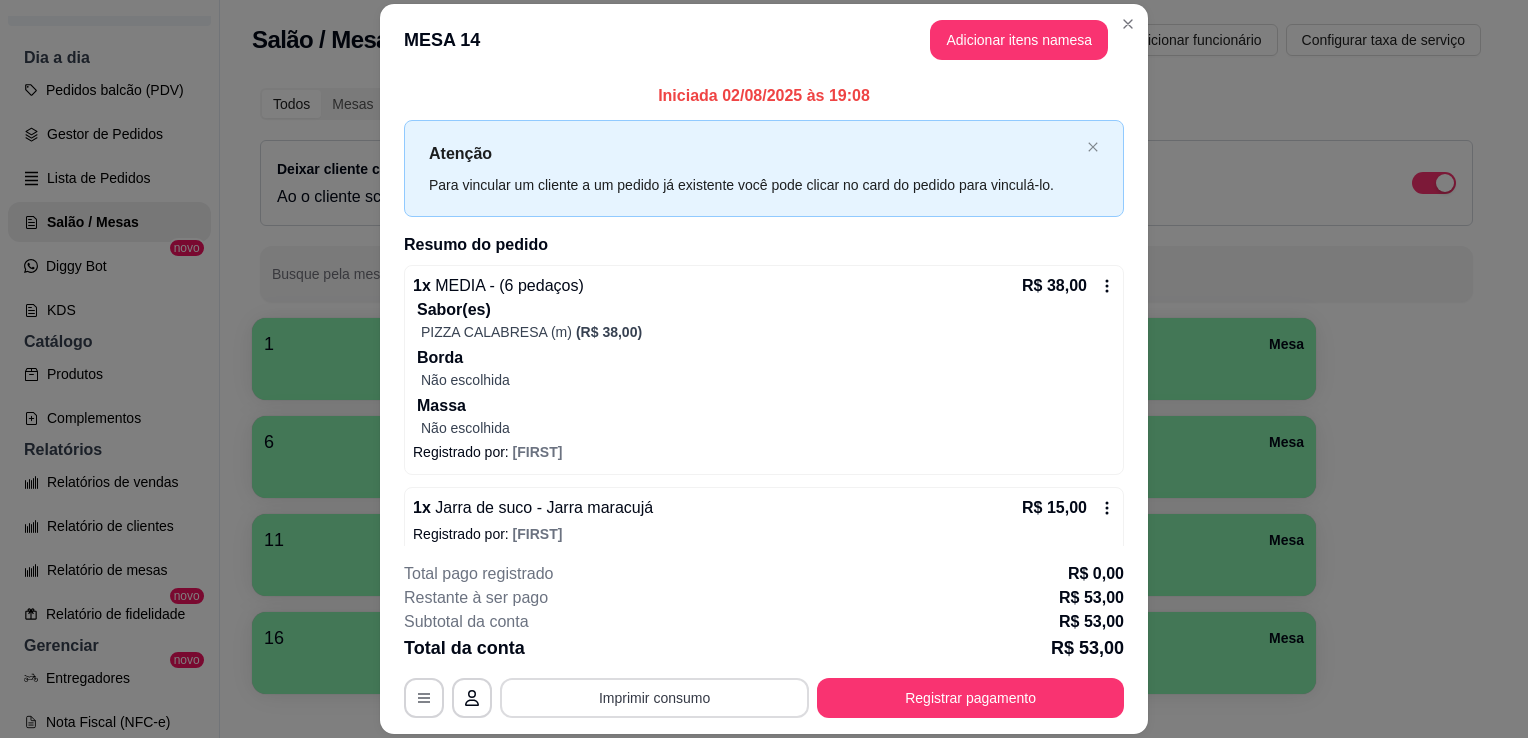 click on "Imprimir consumo" at bounding box center (654, 698) 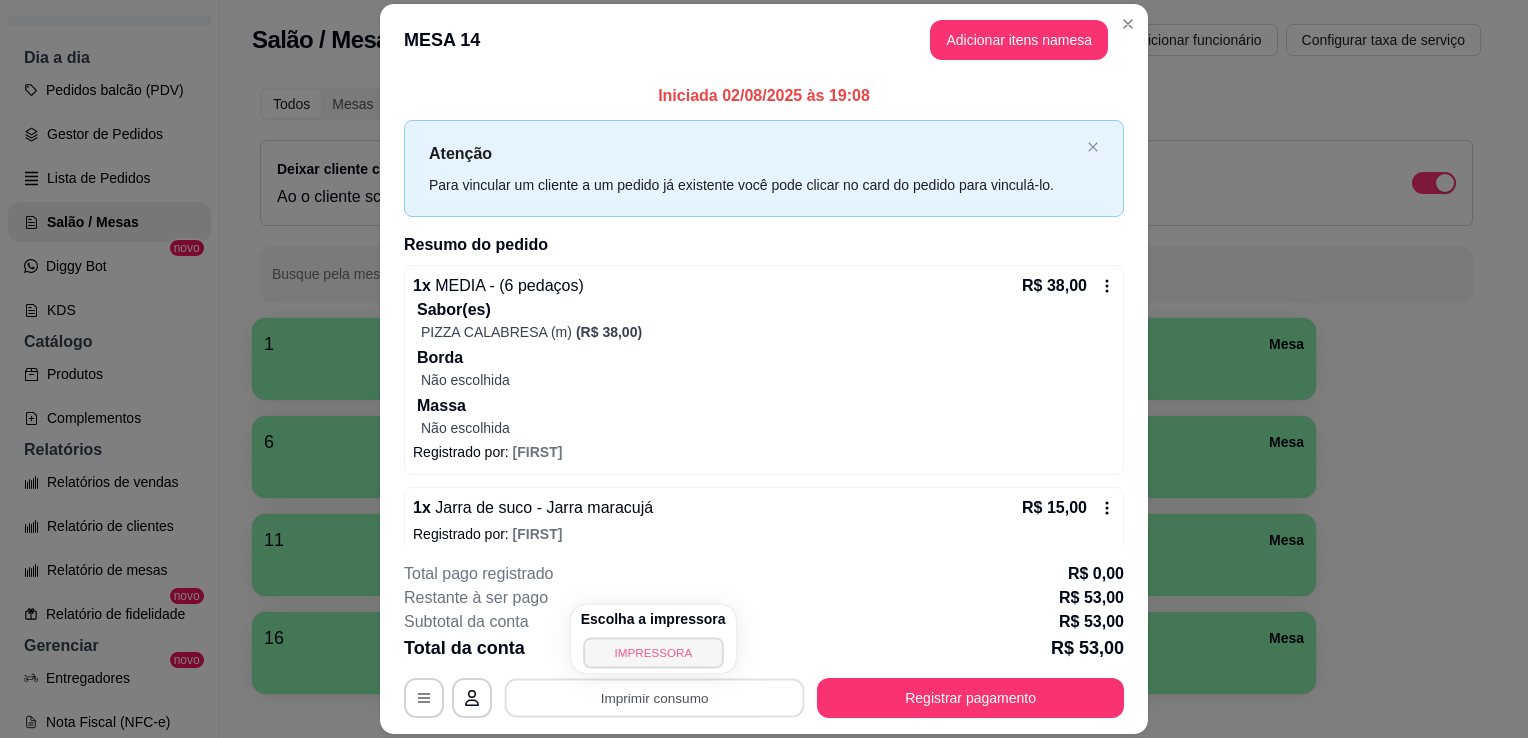 click on "IMPRESSORA" at bounding box center [653, 652] 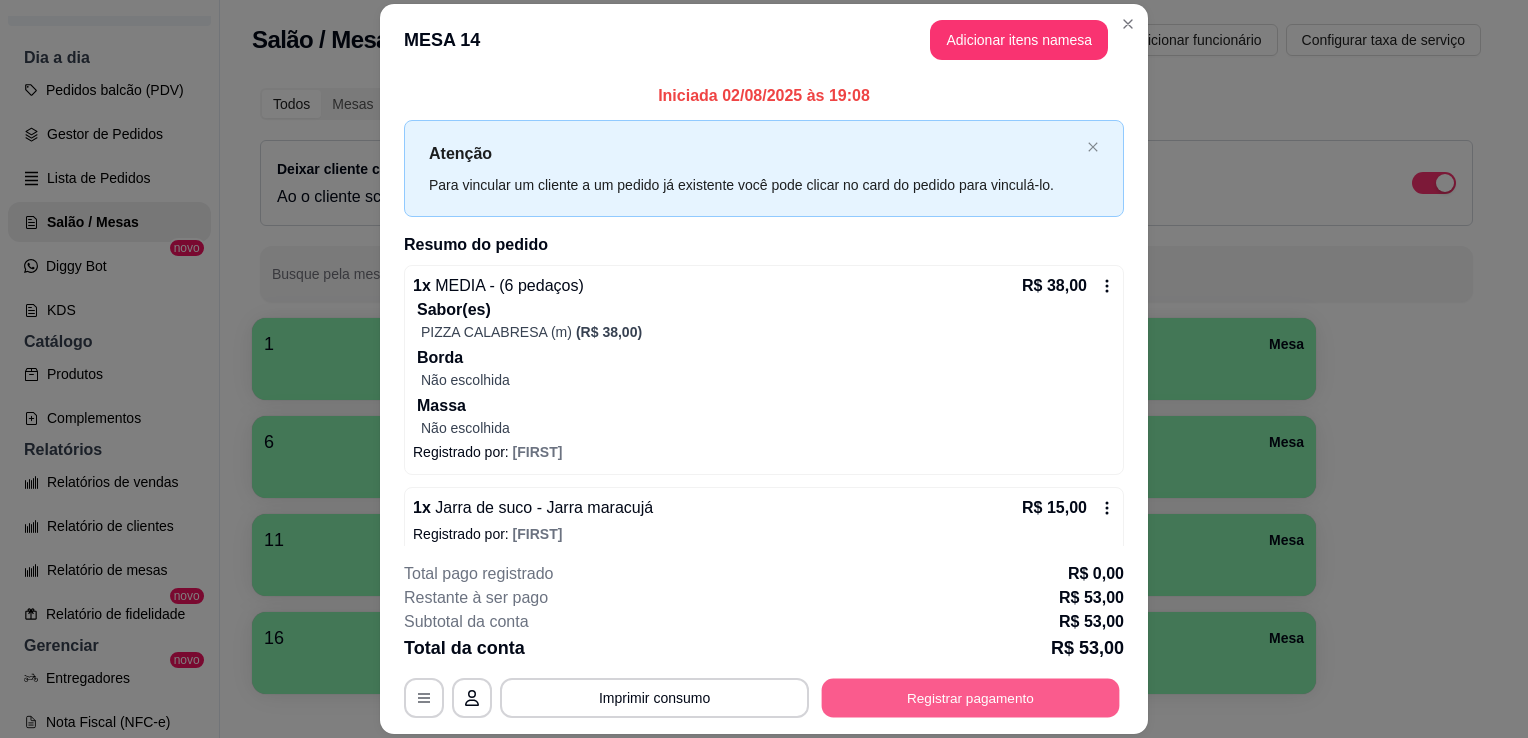 click on "Registrar pagamento" at bounding box center [971, 698] 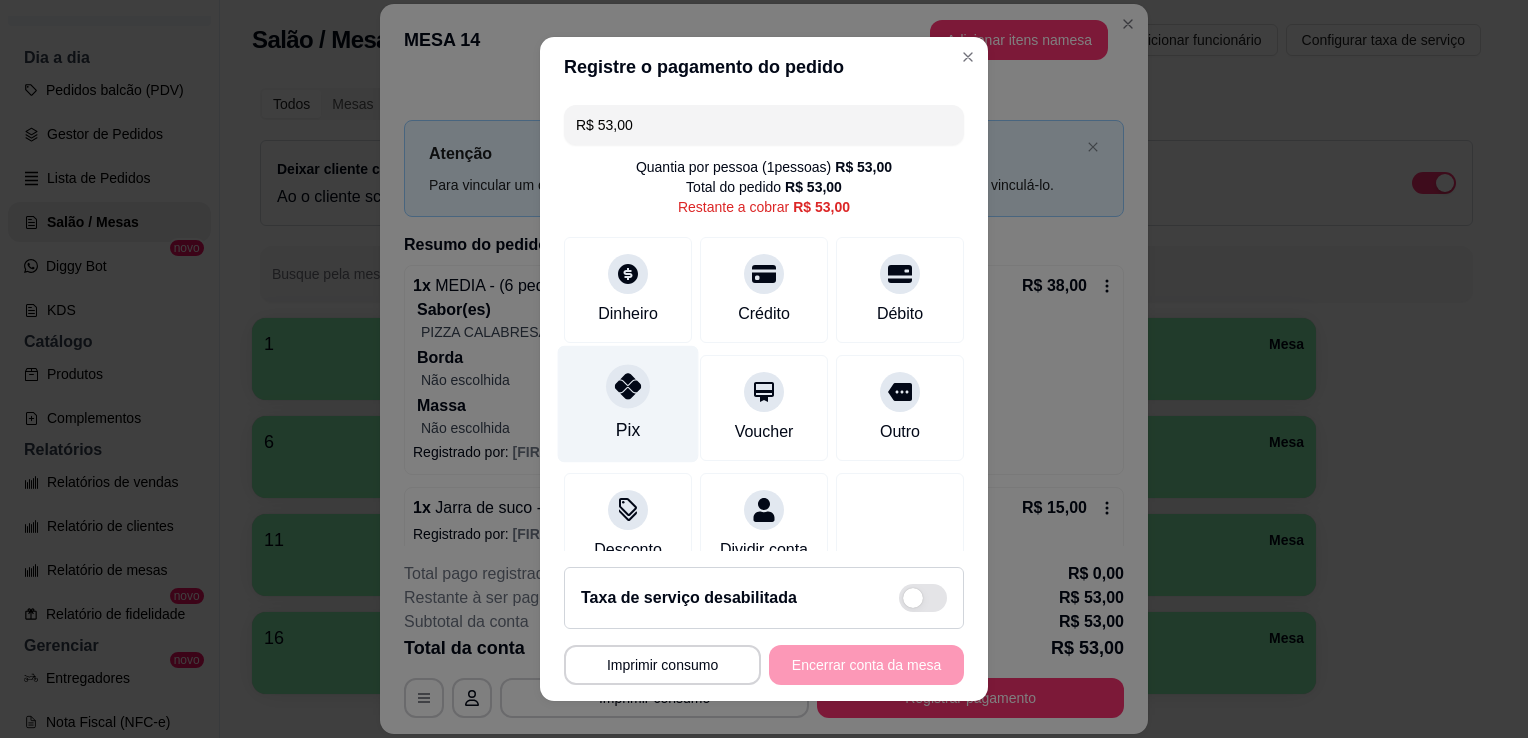 click at bounding box center (628, 386) 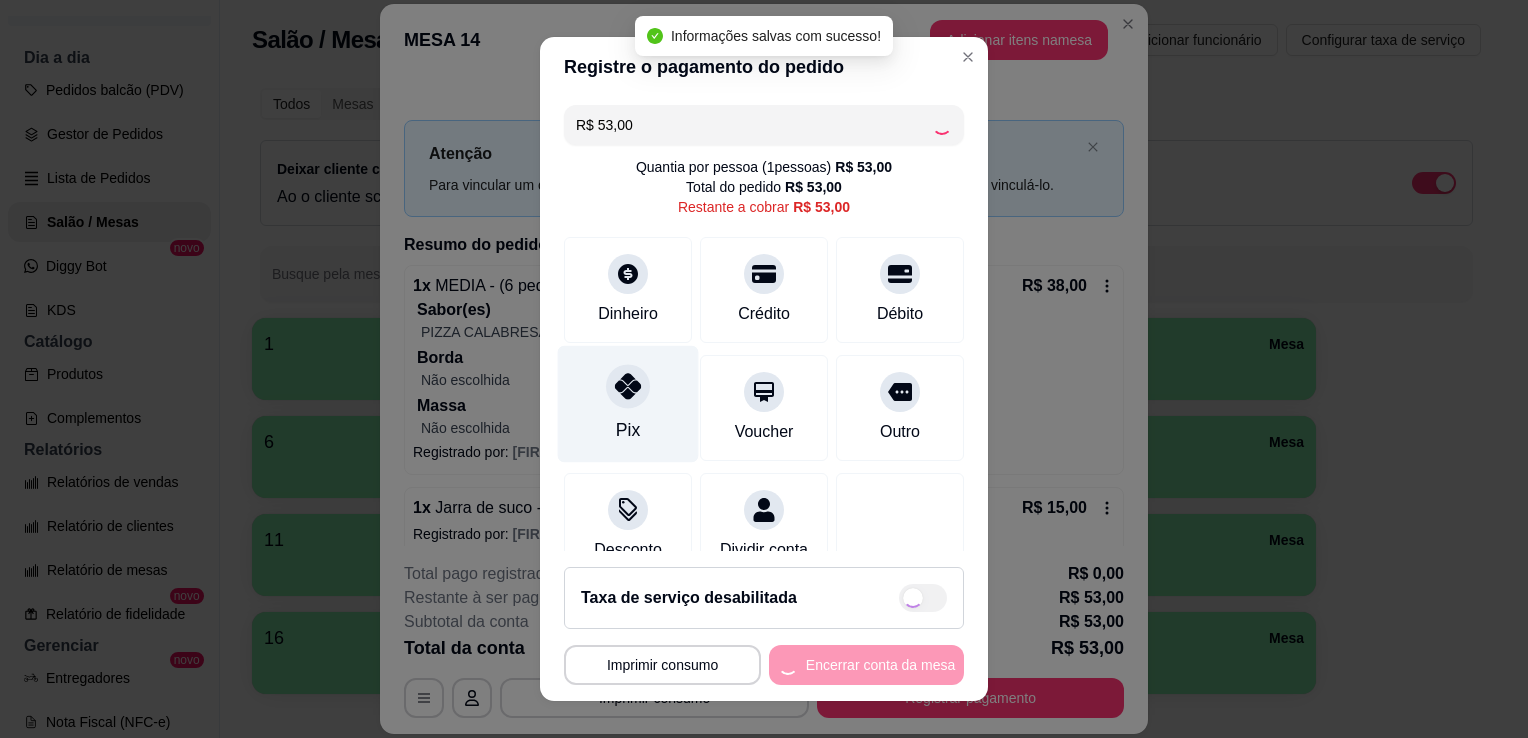 type on "R$ 0,00" 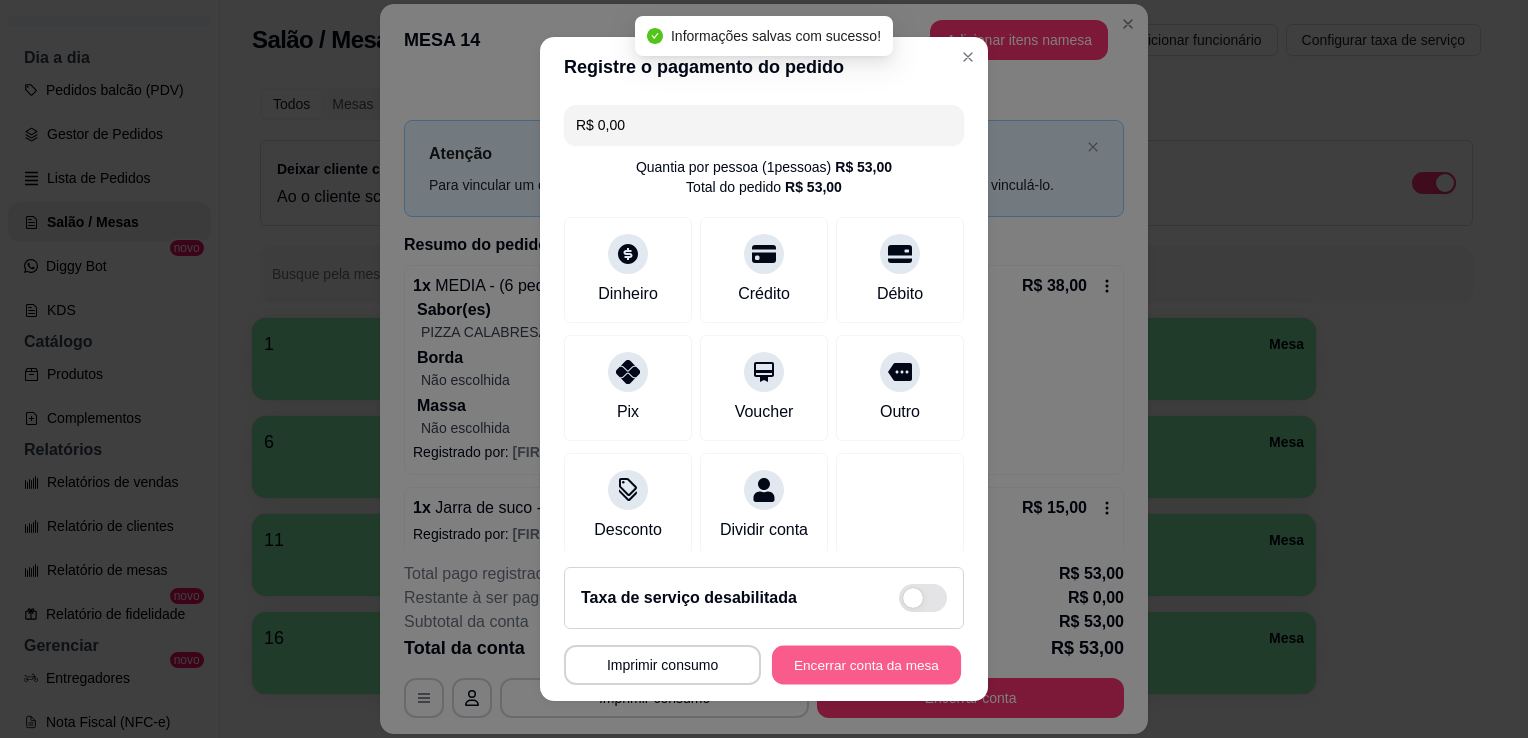 click on "Encerrar conta da mesa" at bounding box center [866, 665] 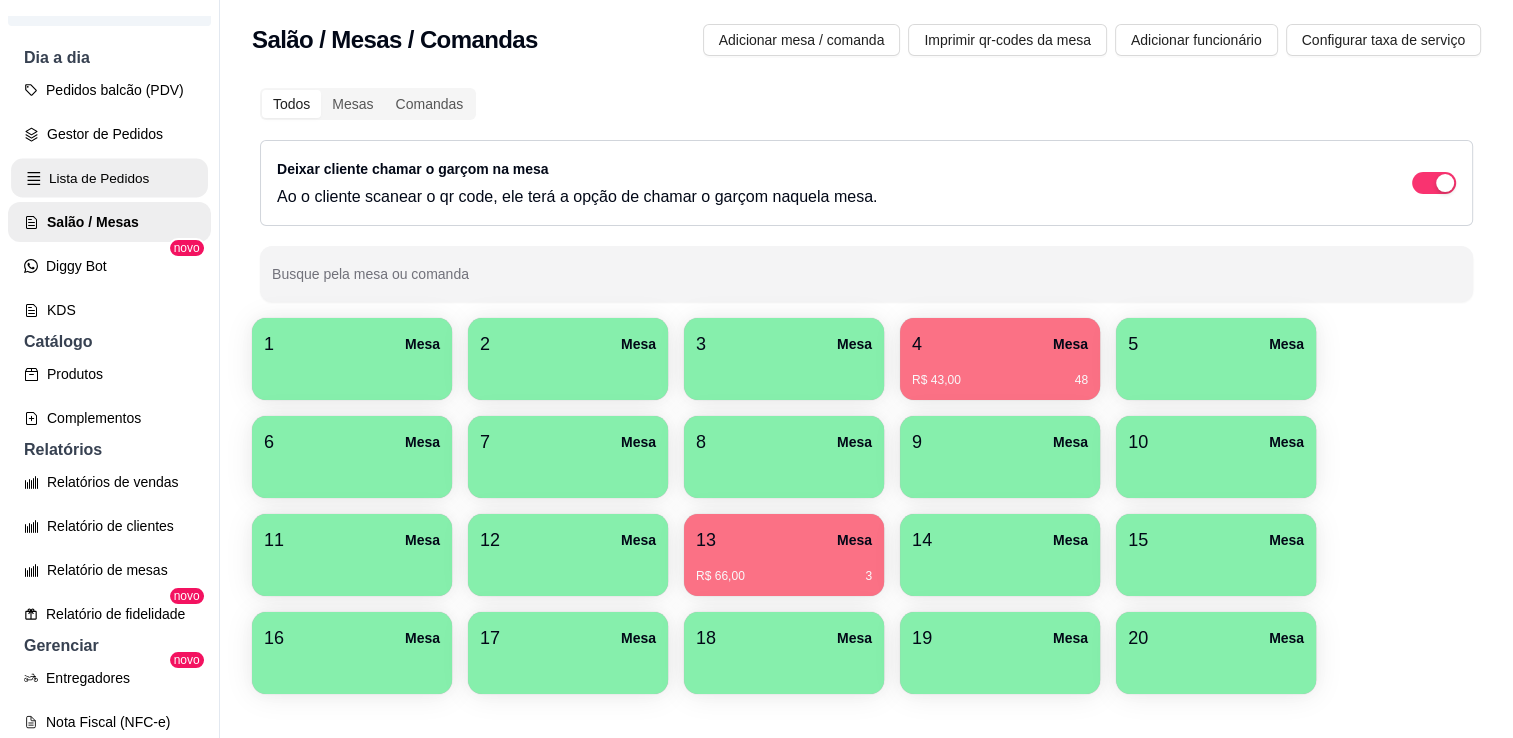 click on "Lista de Pedidos" at bounding box center (109, 178) 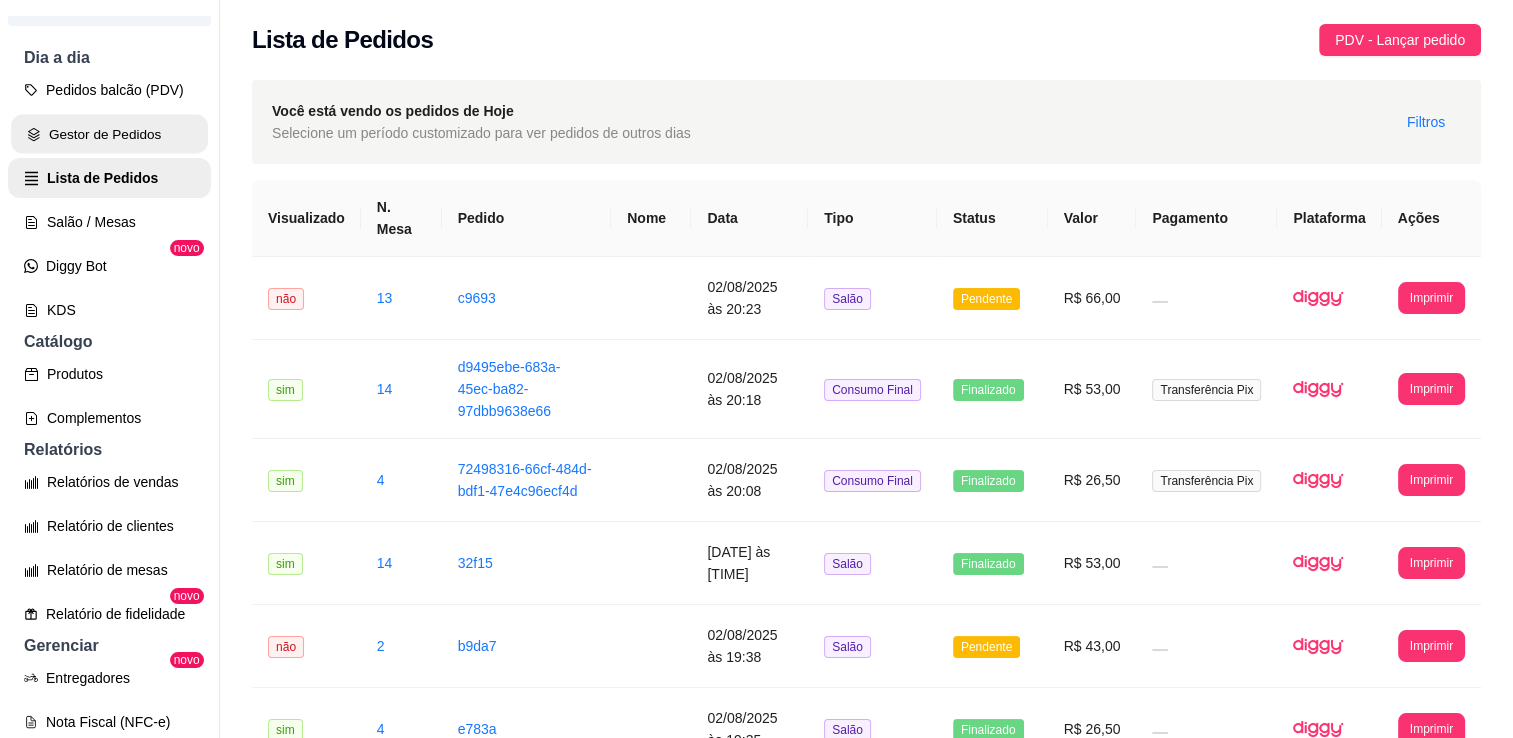 click on "Gestor de Pedidos" at bounding box center (109, 134) 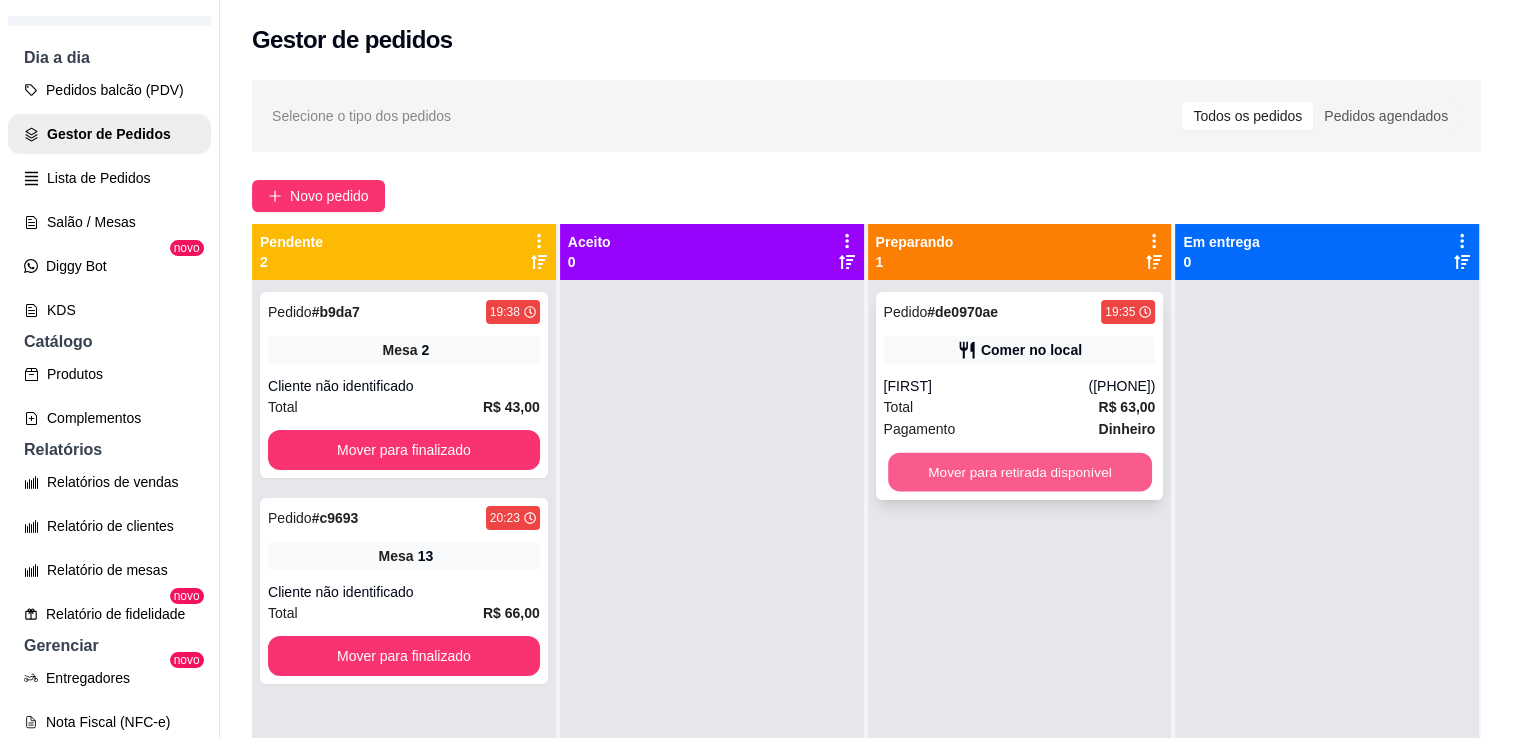 click on "Mover para retirada disponível" at bounding box center (1020, 472) 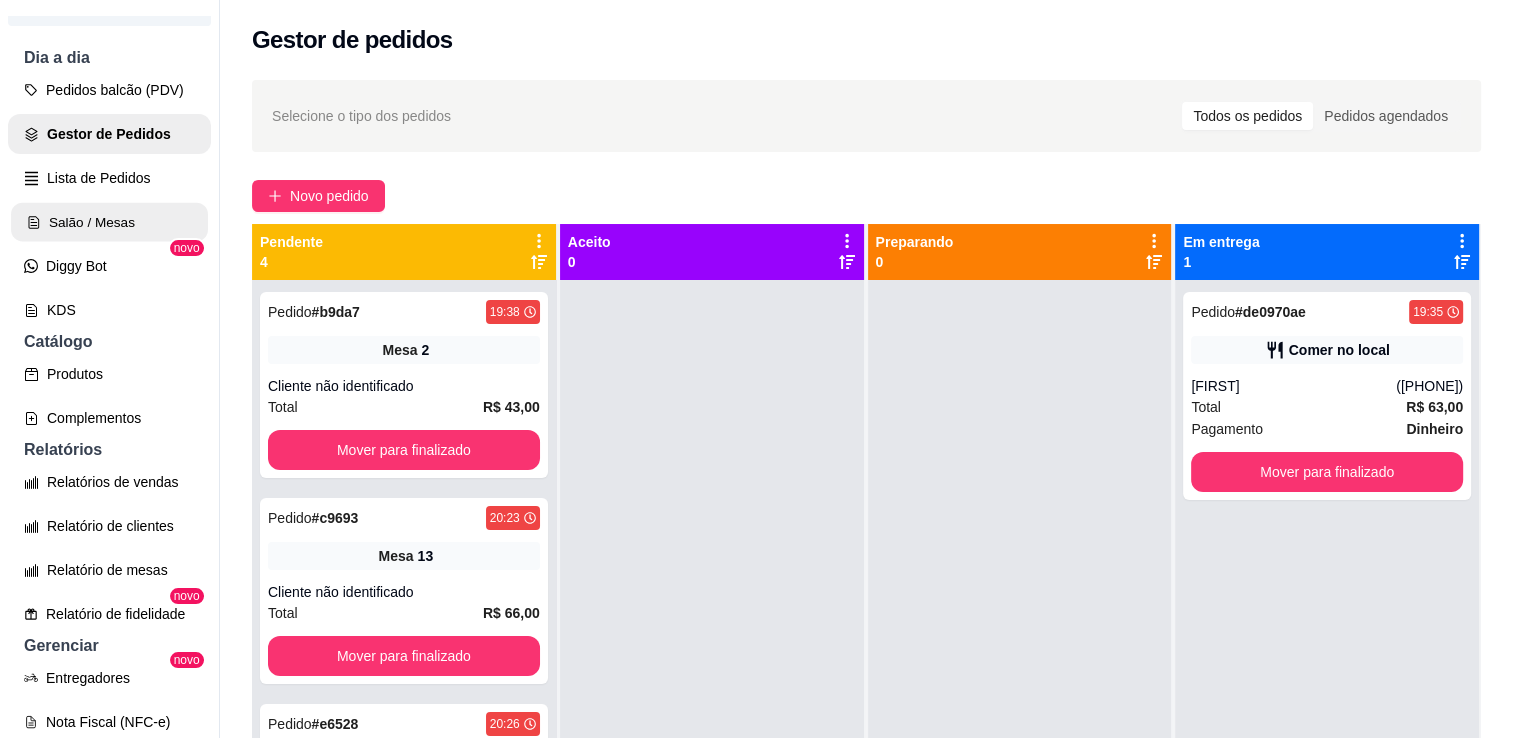 click on "Salão / Mesas" at bounding box center [109, 222] 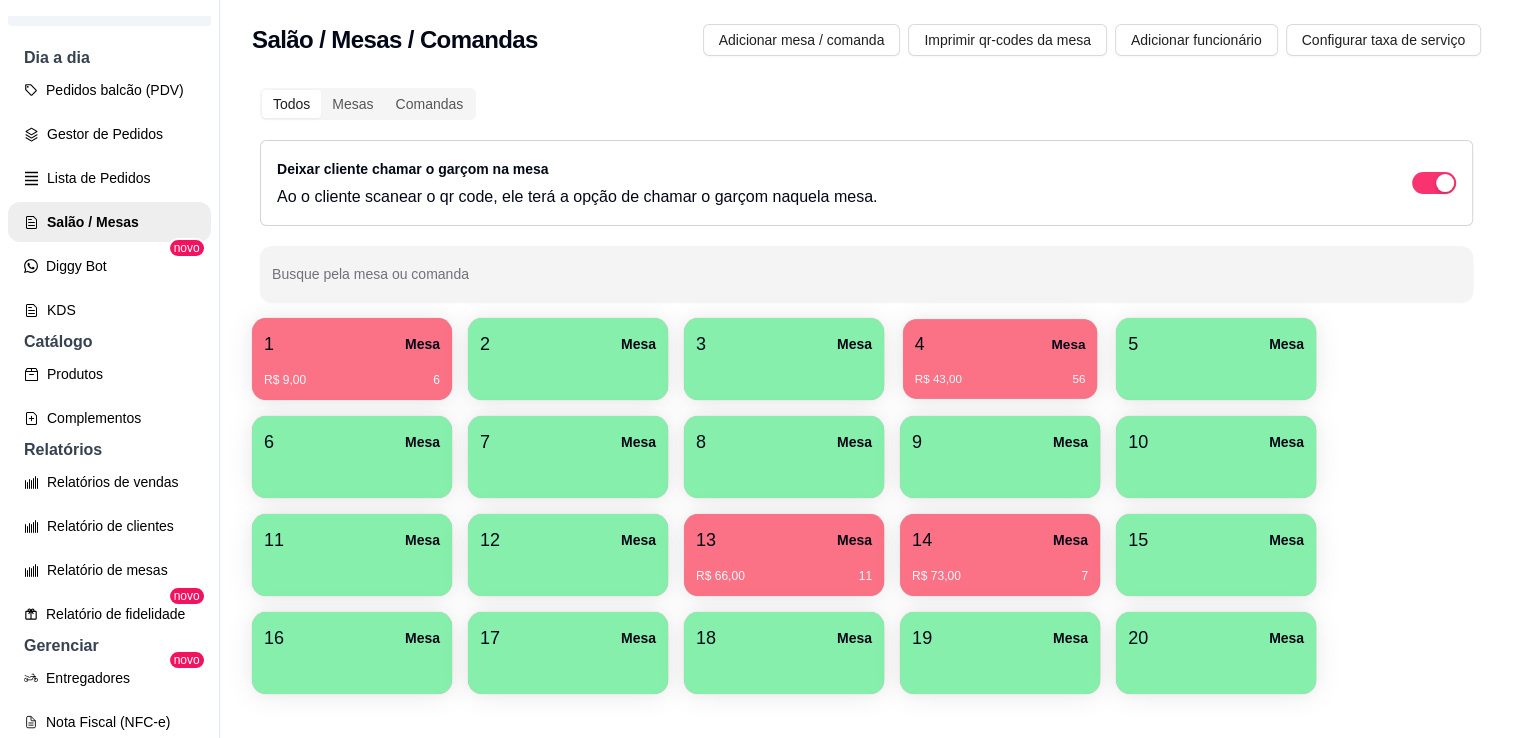 click on "Mesa" at bounding box center [1068, 344] 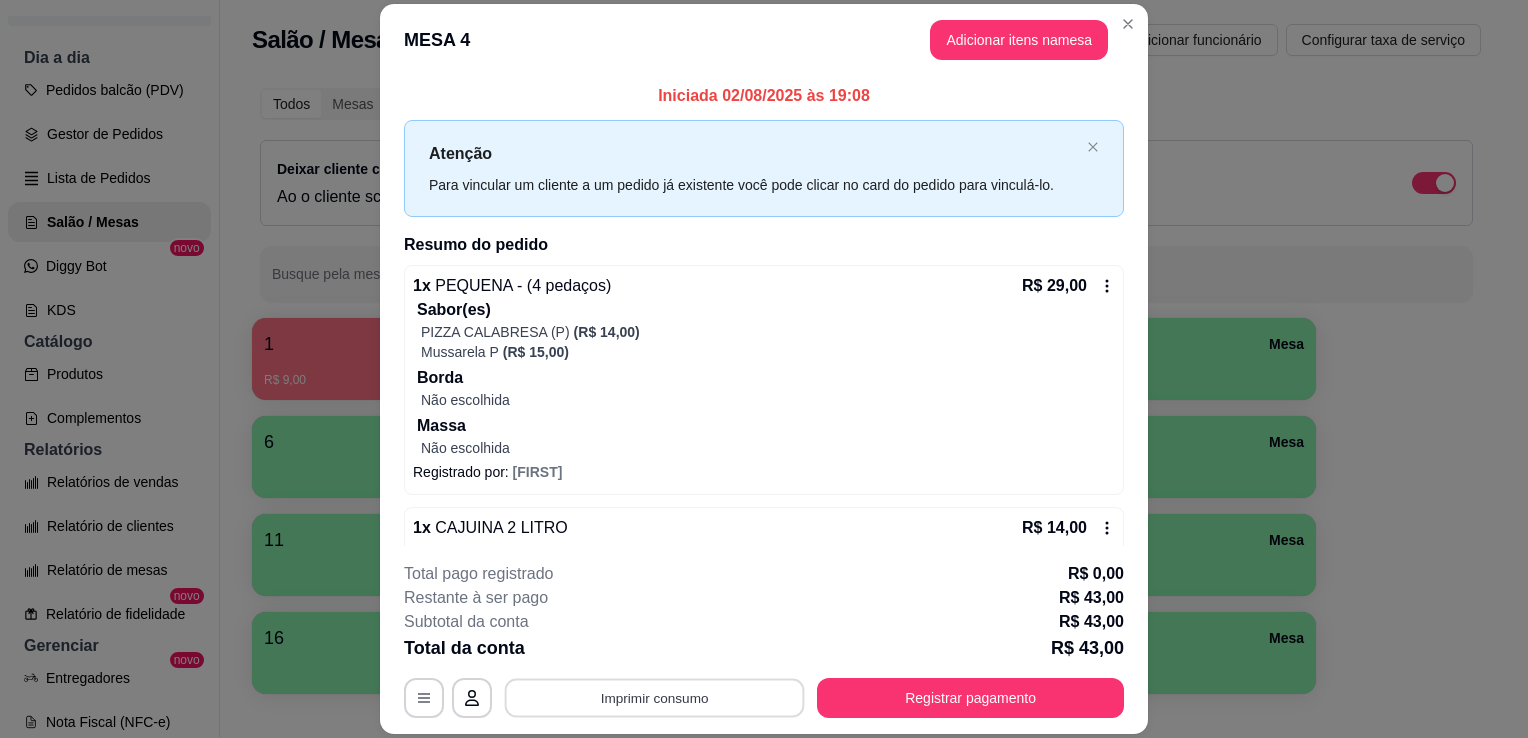 click on "Imprimir consumo" at bounding box center [655, 698] 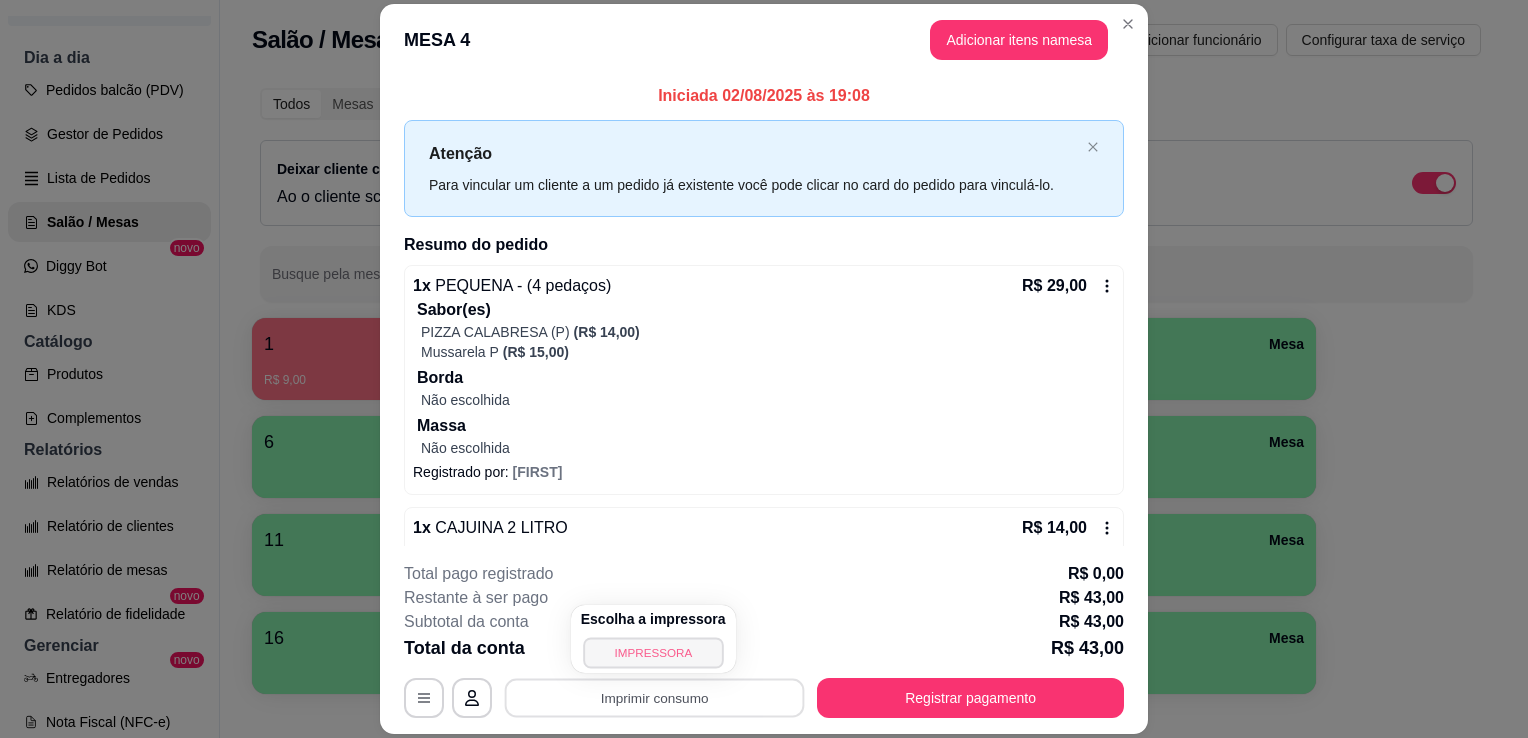 click on "IMPRESSORA" at bounding box center (653, 652) 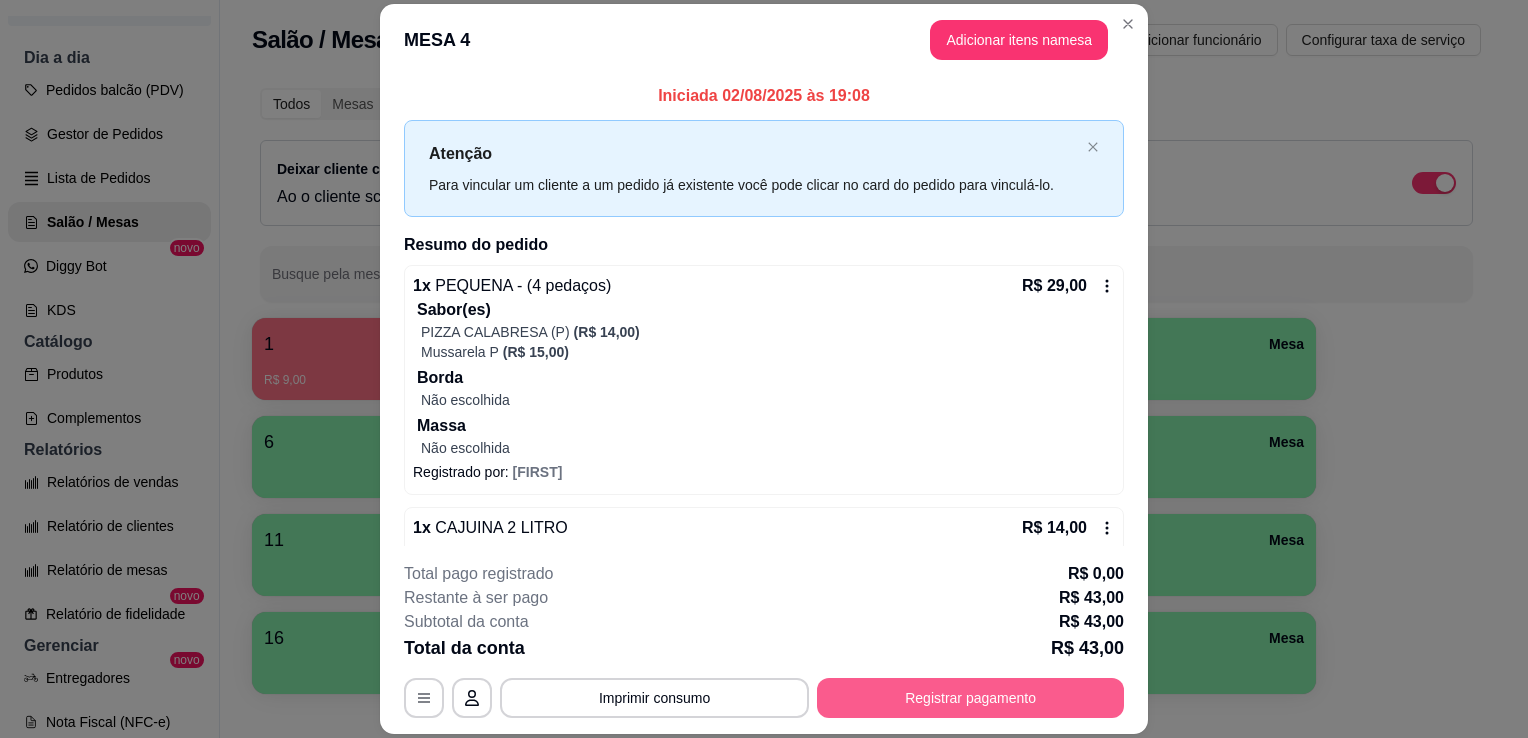 click on "Registrar pagamento" at bounding box center [970, 698] 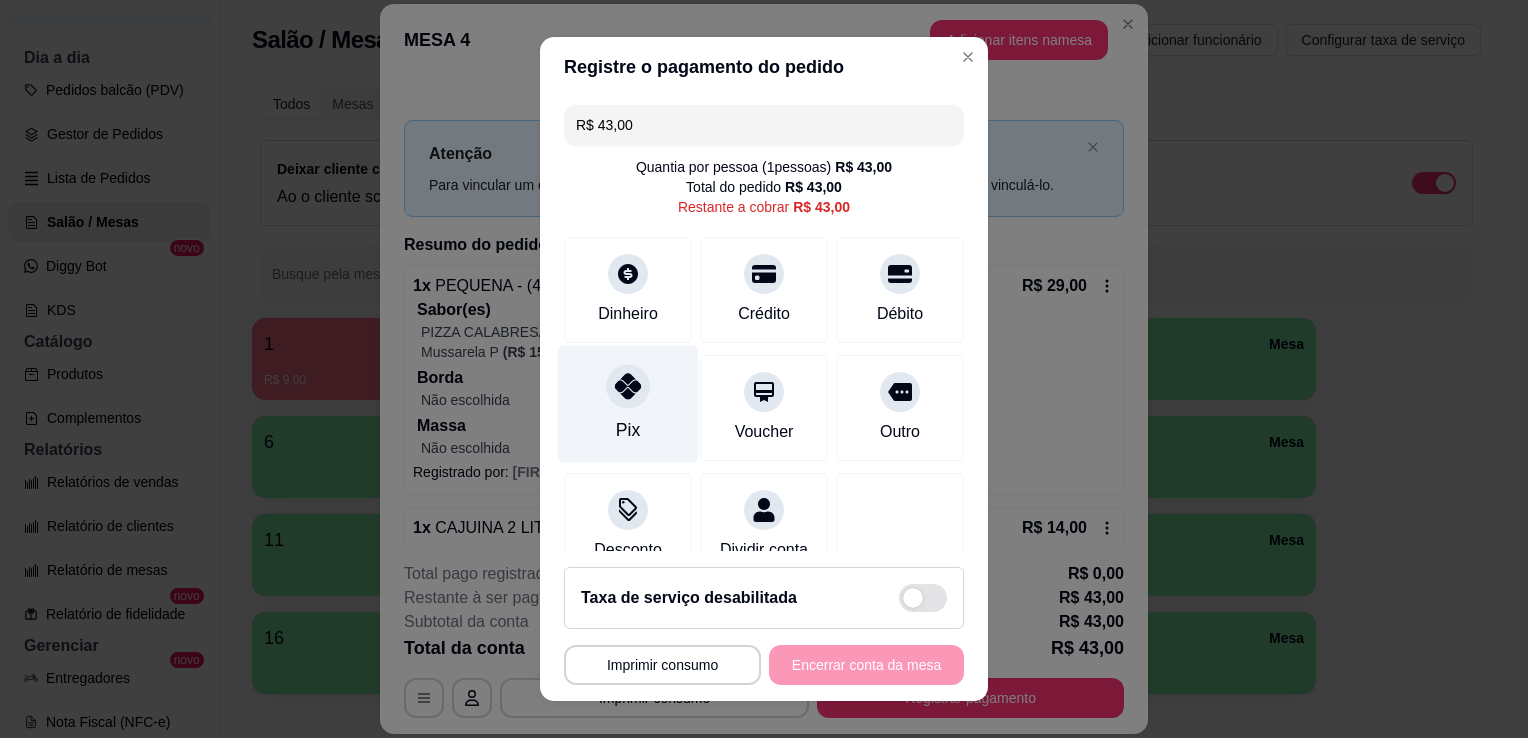 click at bounding box center (628, 386) 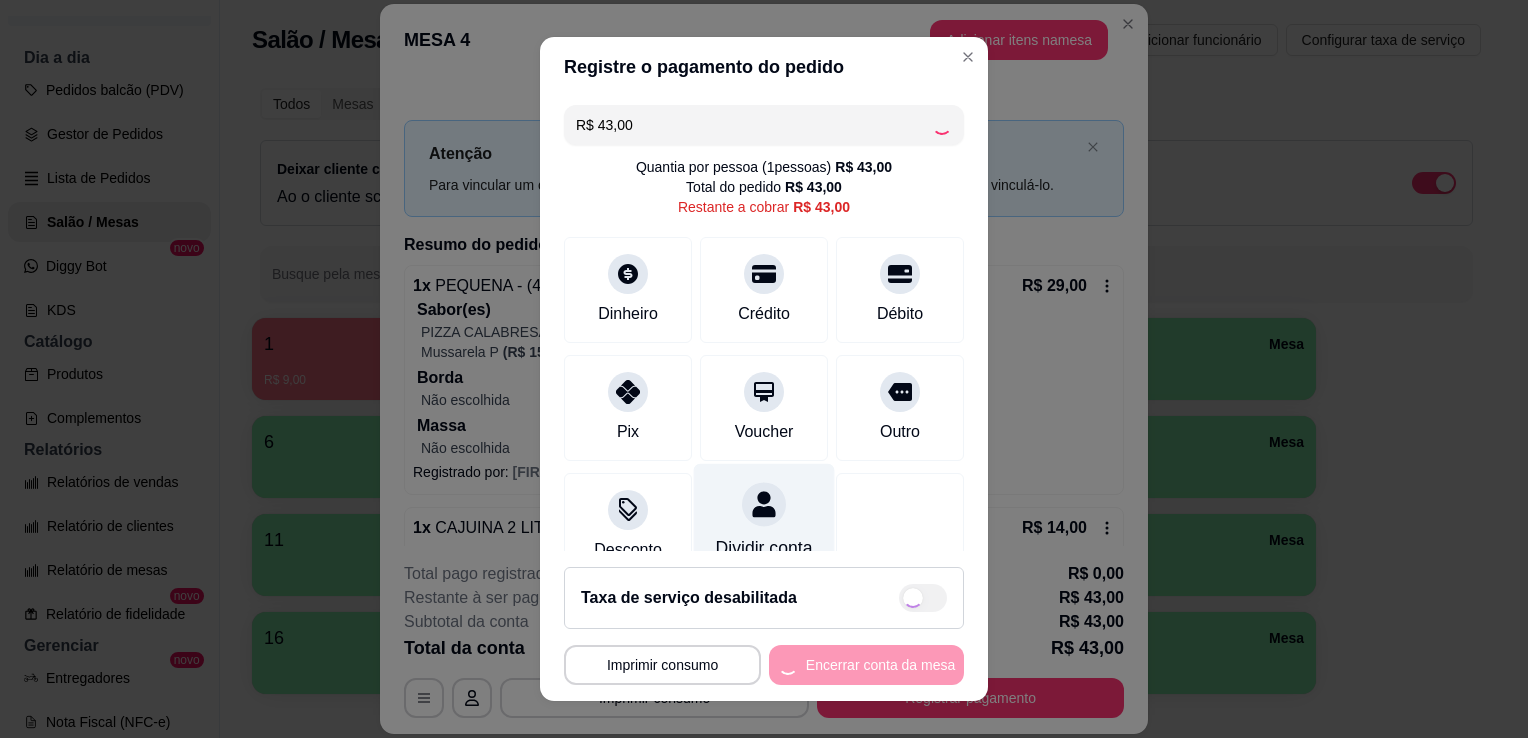 type on "R$ 0,00" 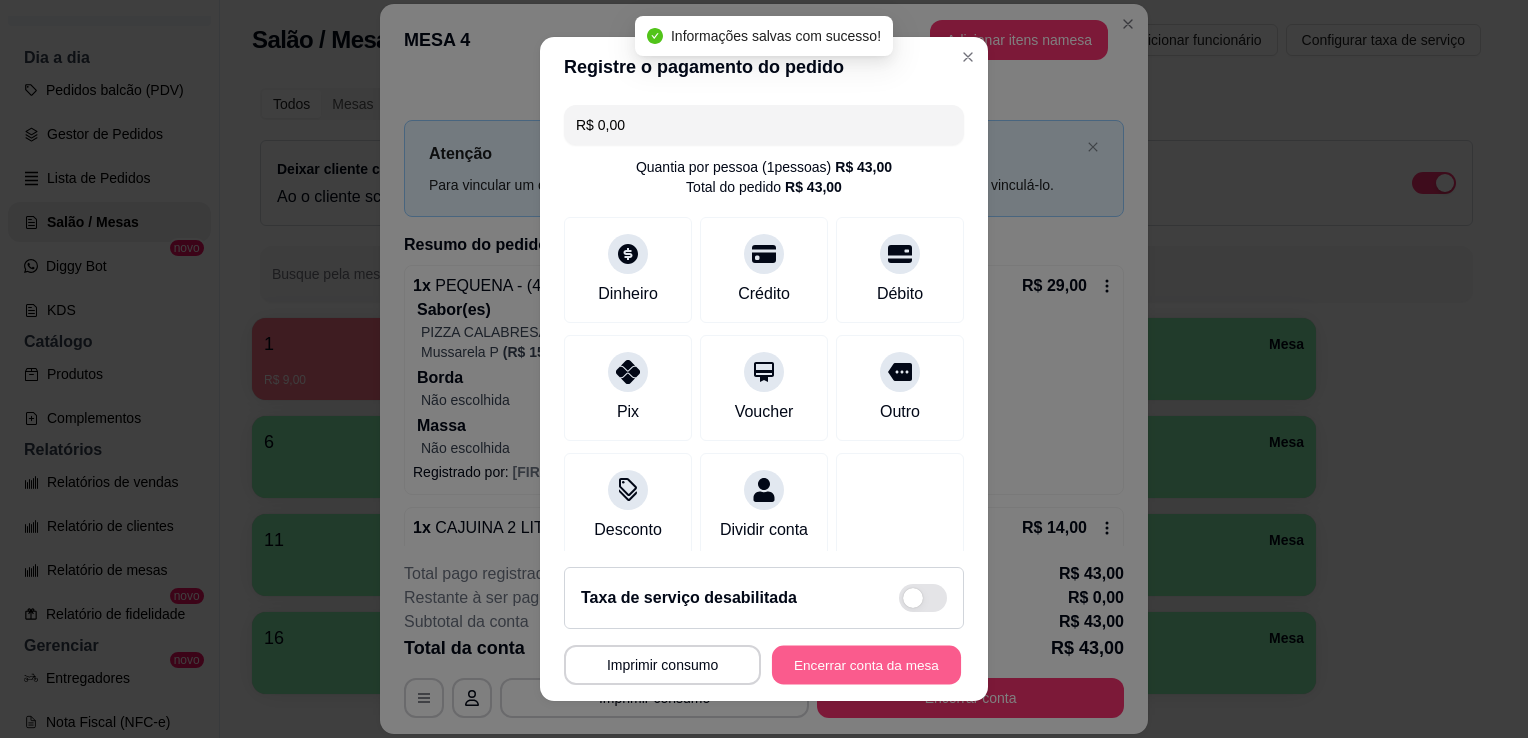click on "Encerrar conta da mesa" at bounding box center (866, 665) 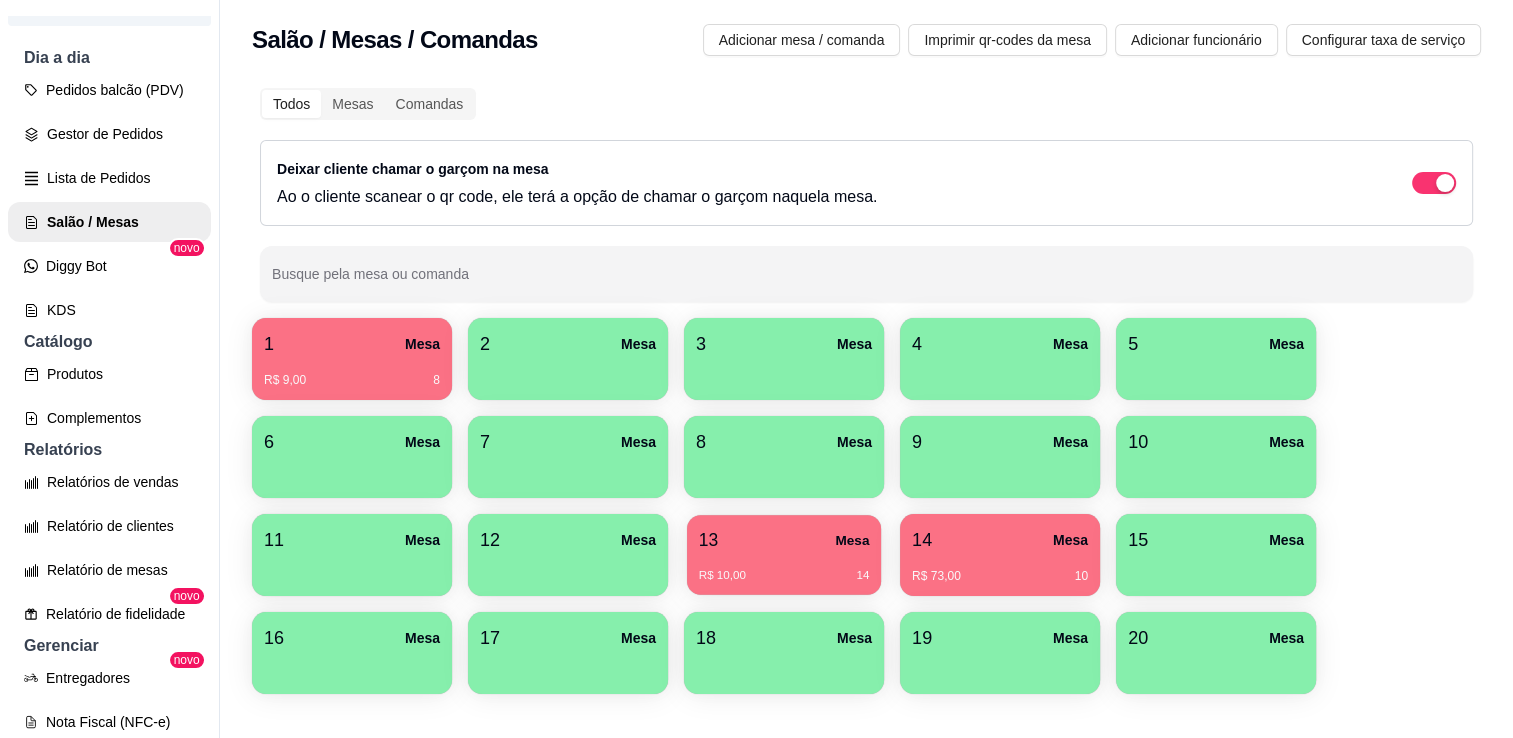 click on "13 Mesa" at bounding box center (784, 540) 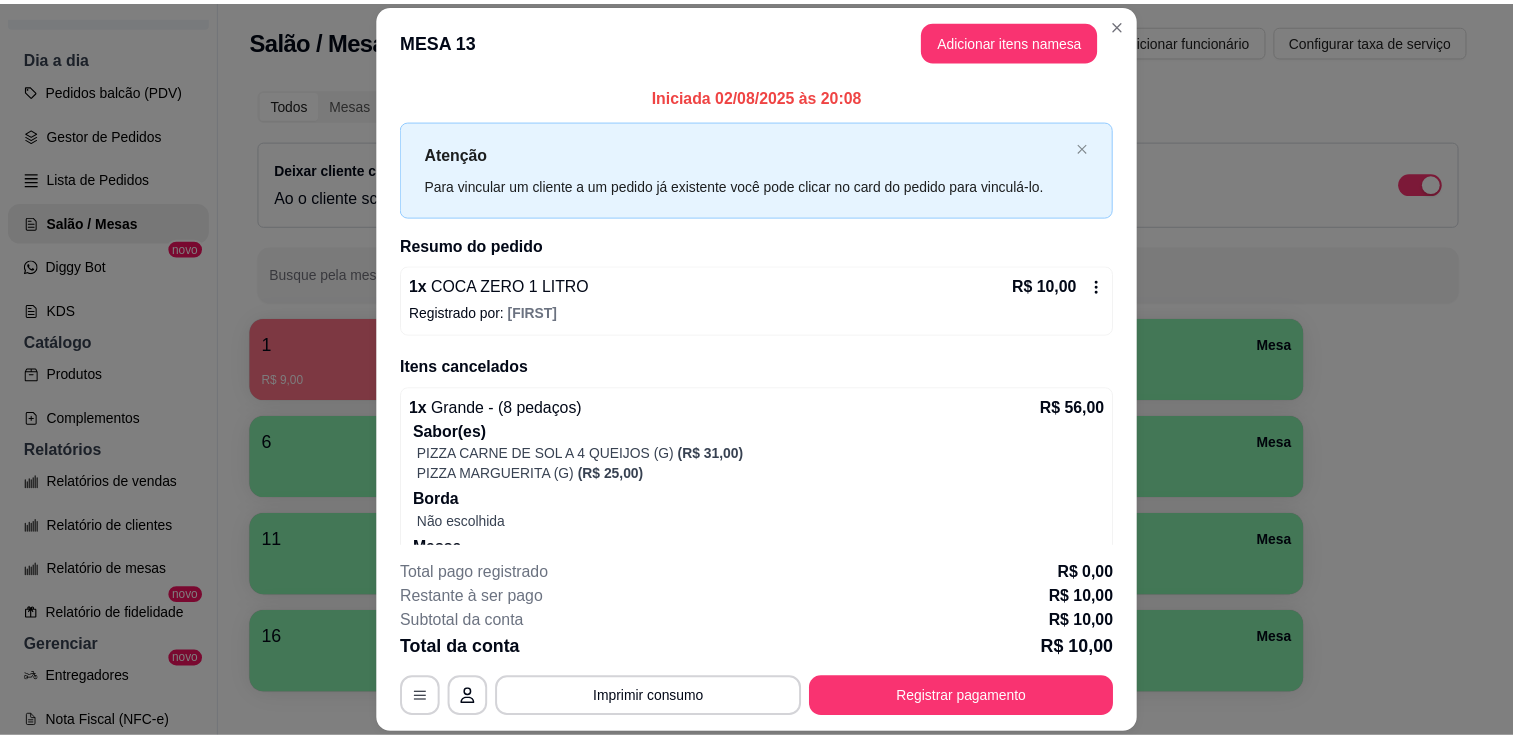 scroll, scrollTop: 68, scrollLeft: 0, axis: vertical 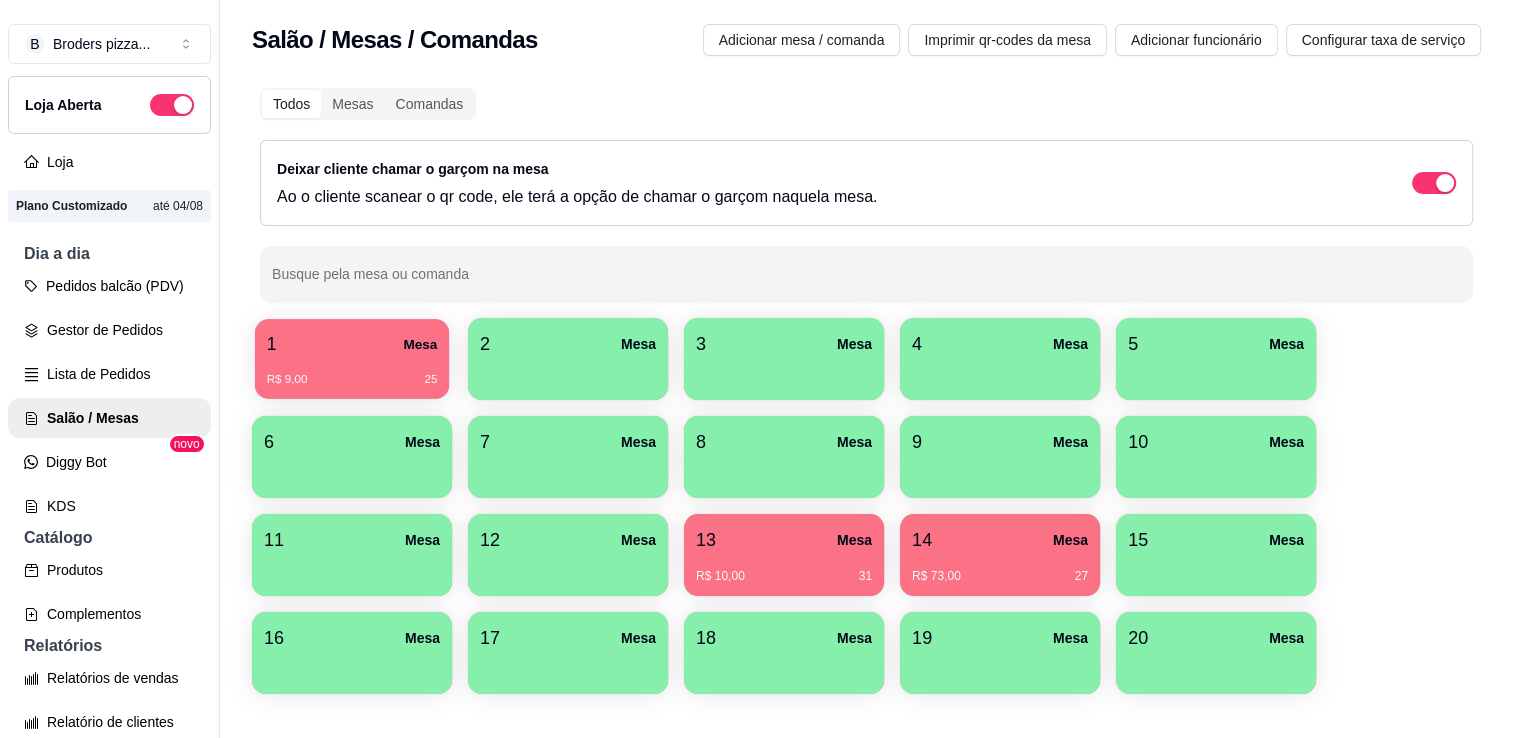 click on "1 Mesa" at bounding box center [352, 344] 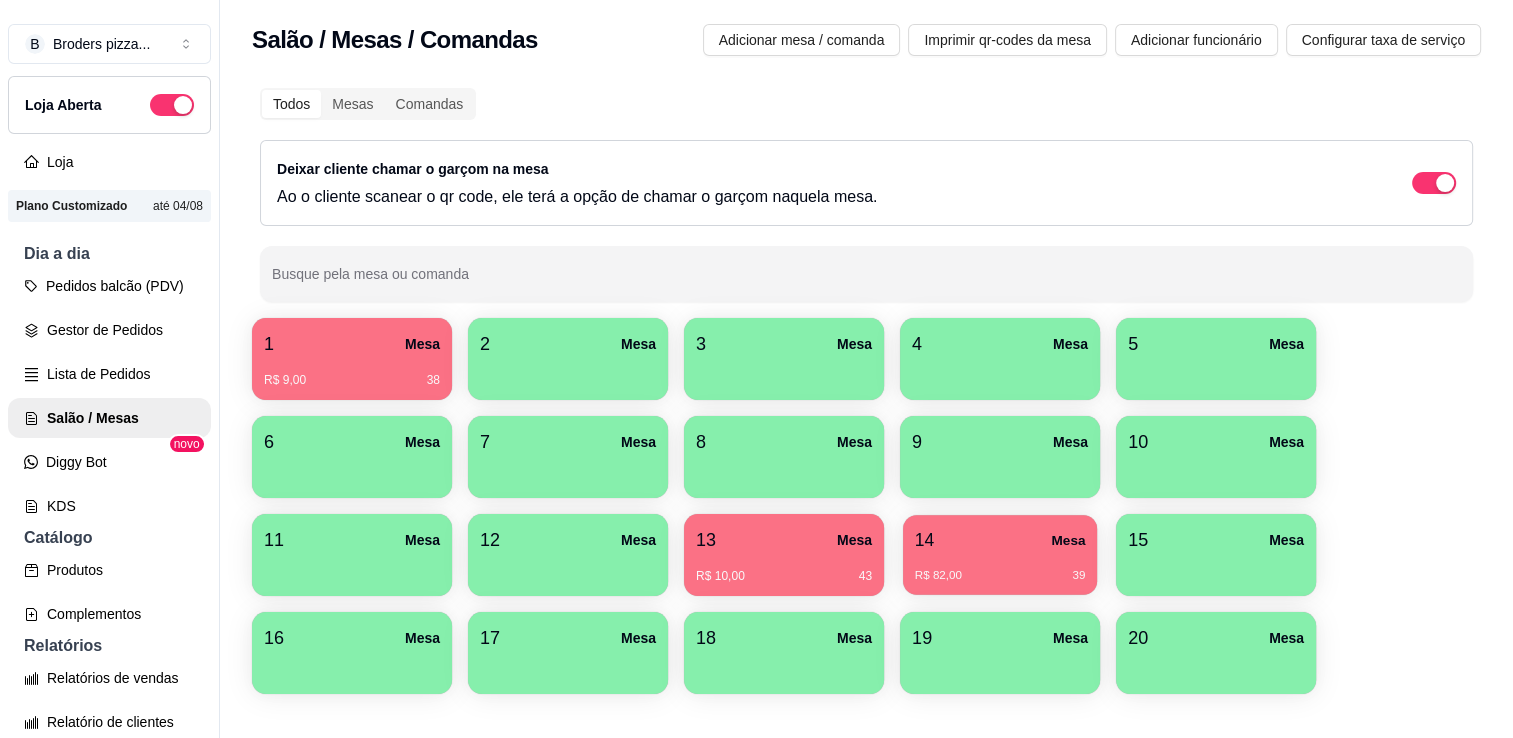 click on "R$ [PRICE] [NUMBER]" at bounding box center [1000, 568] 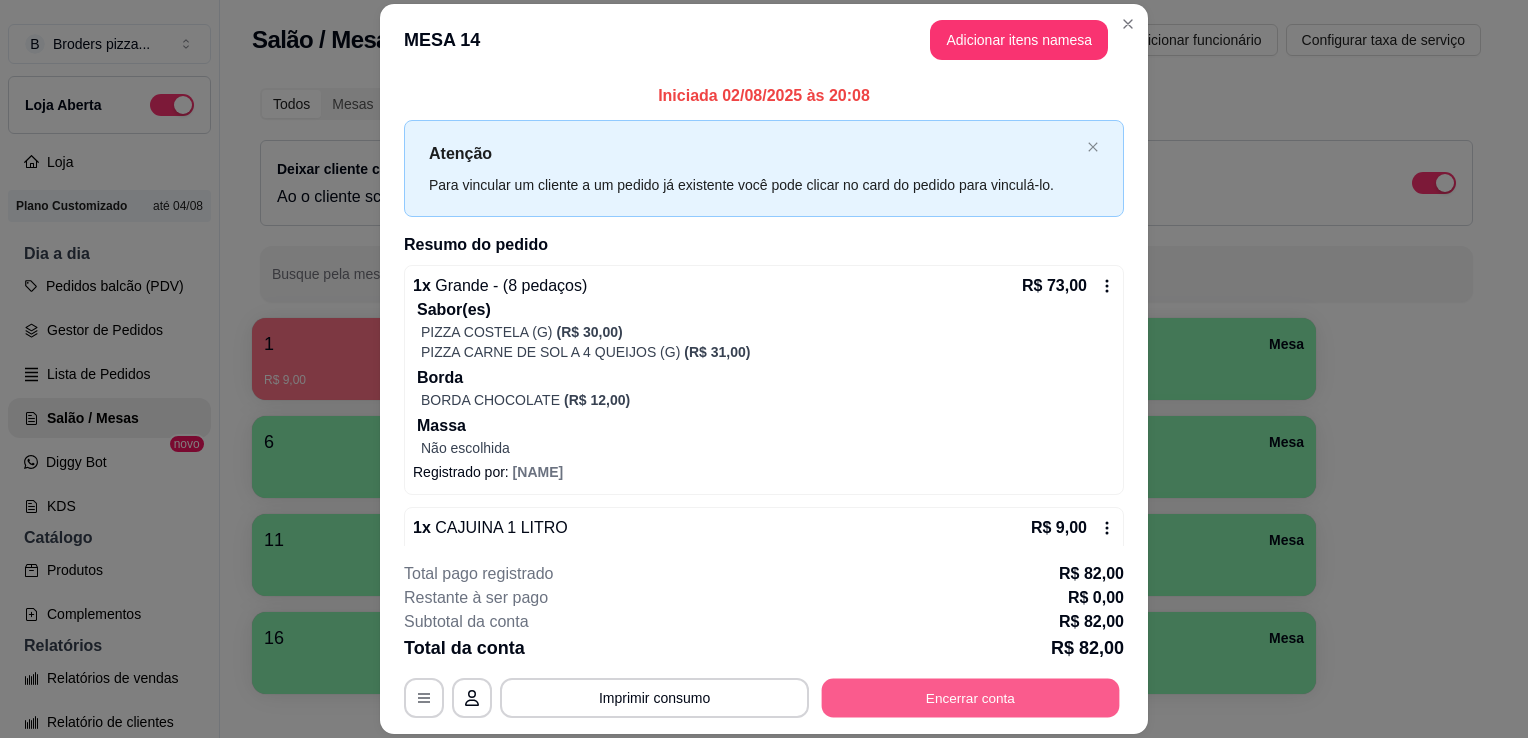 click on "Encerrar conta" at bounding box center (971, 698) 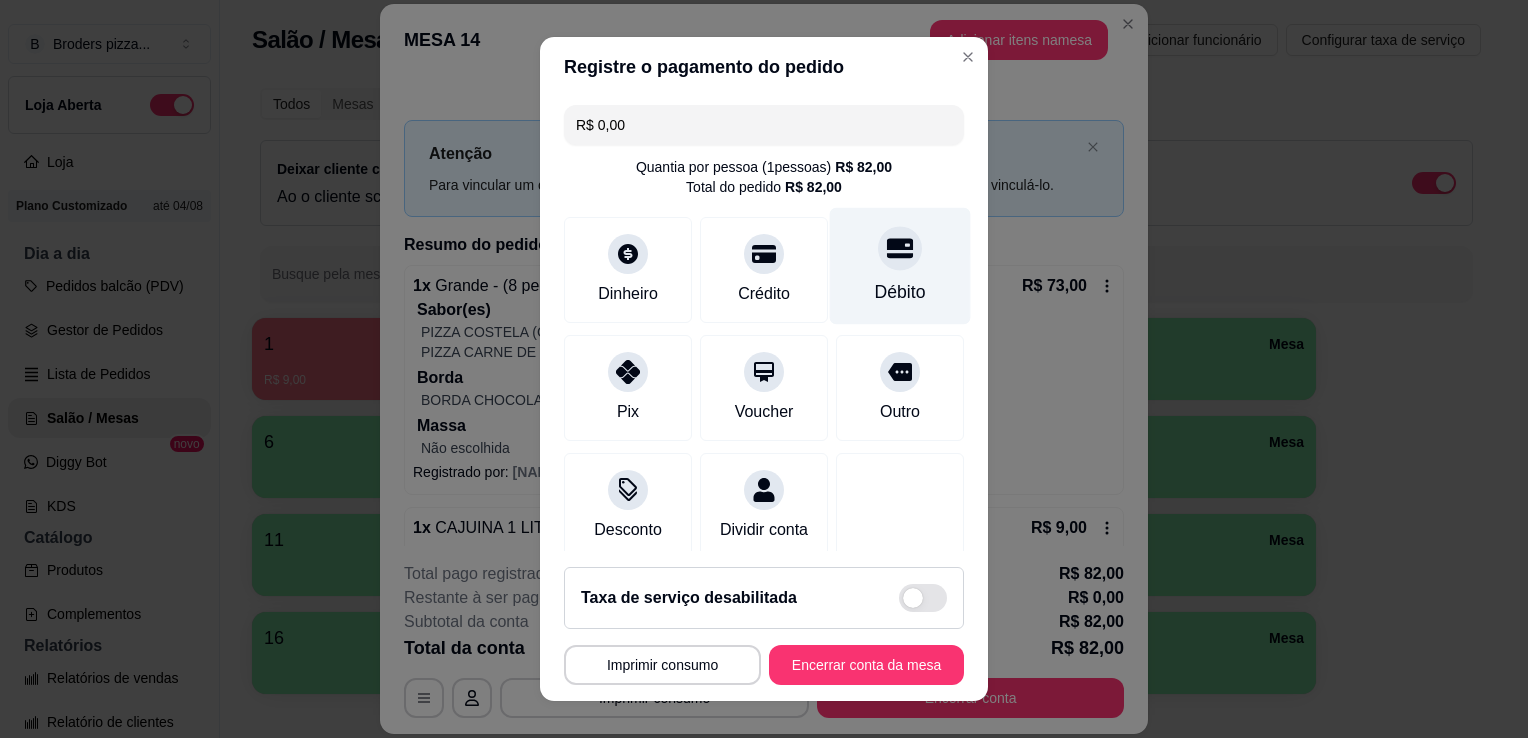 click on "Débito" at bounding box center (900, 292) 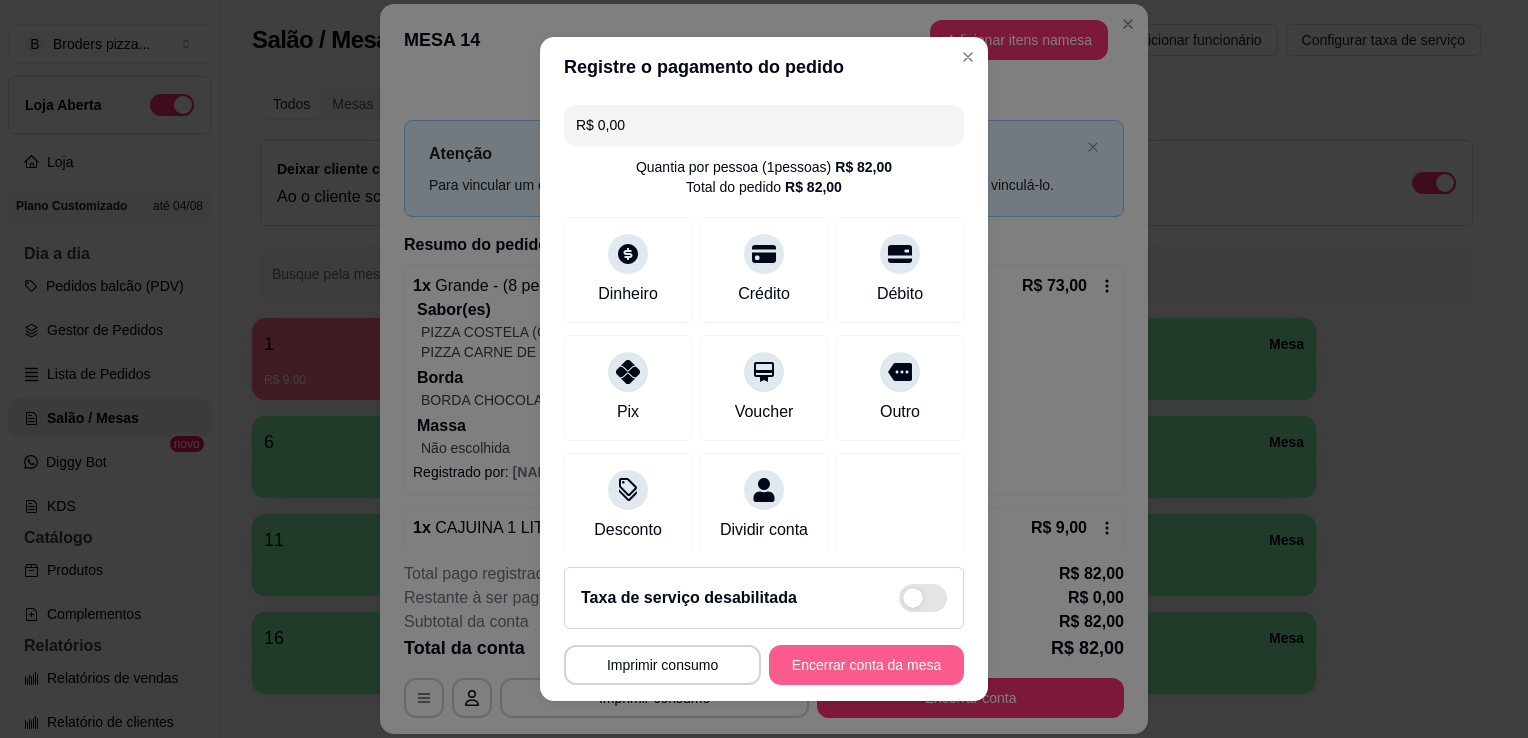 click on "Encerrar conta da mesa" at bounding box center [866, 665] 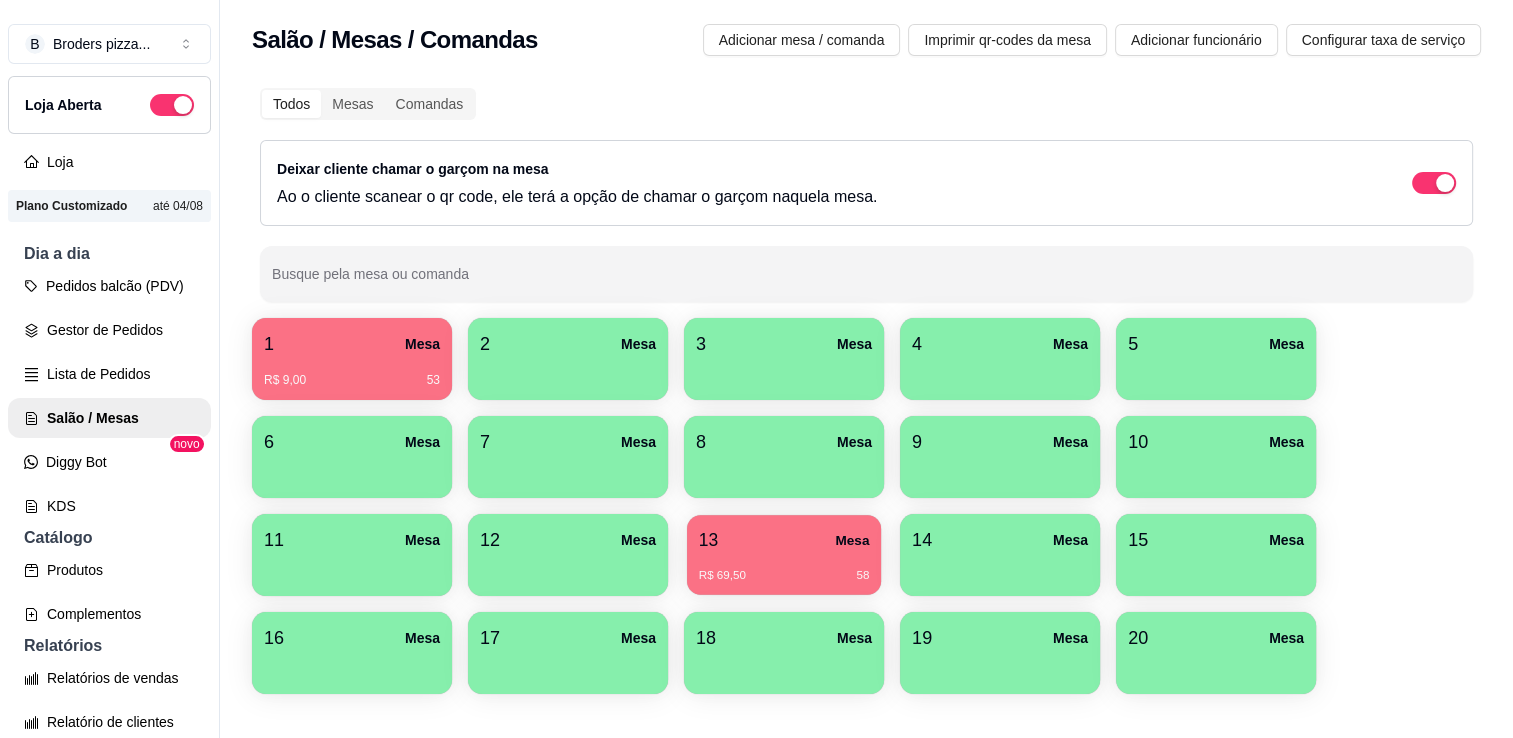 click on "13 Mesa" at bounding box center (784, 540) 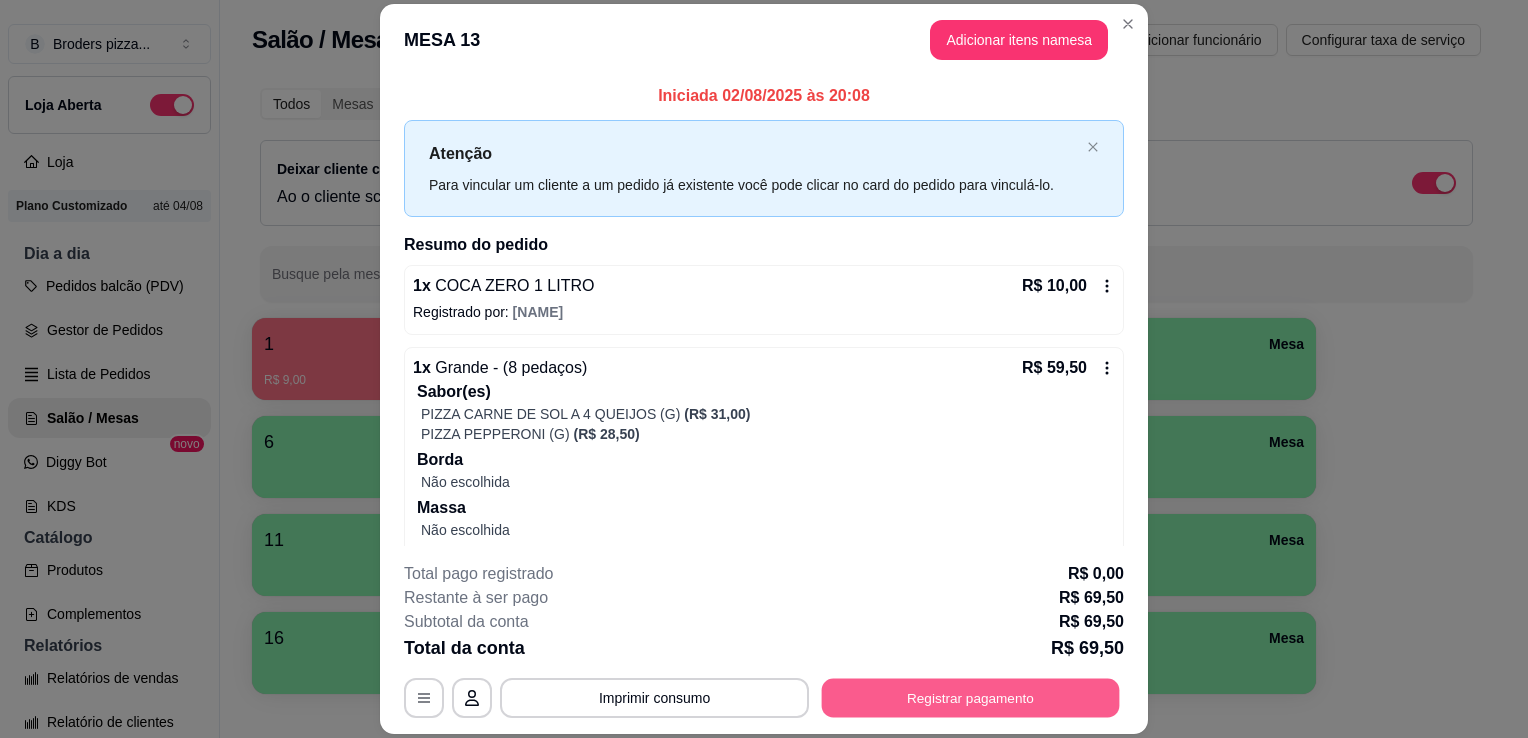 click on "Registrar pagamento" at bounding box center (971, 698) 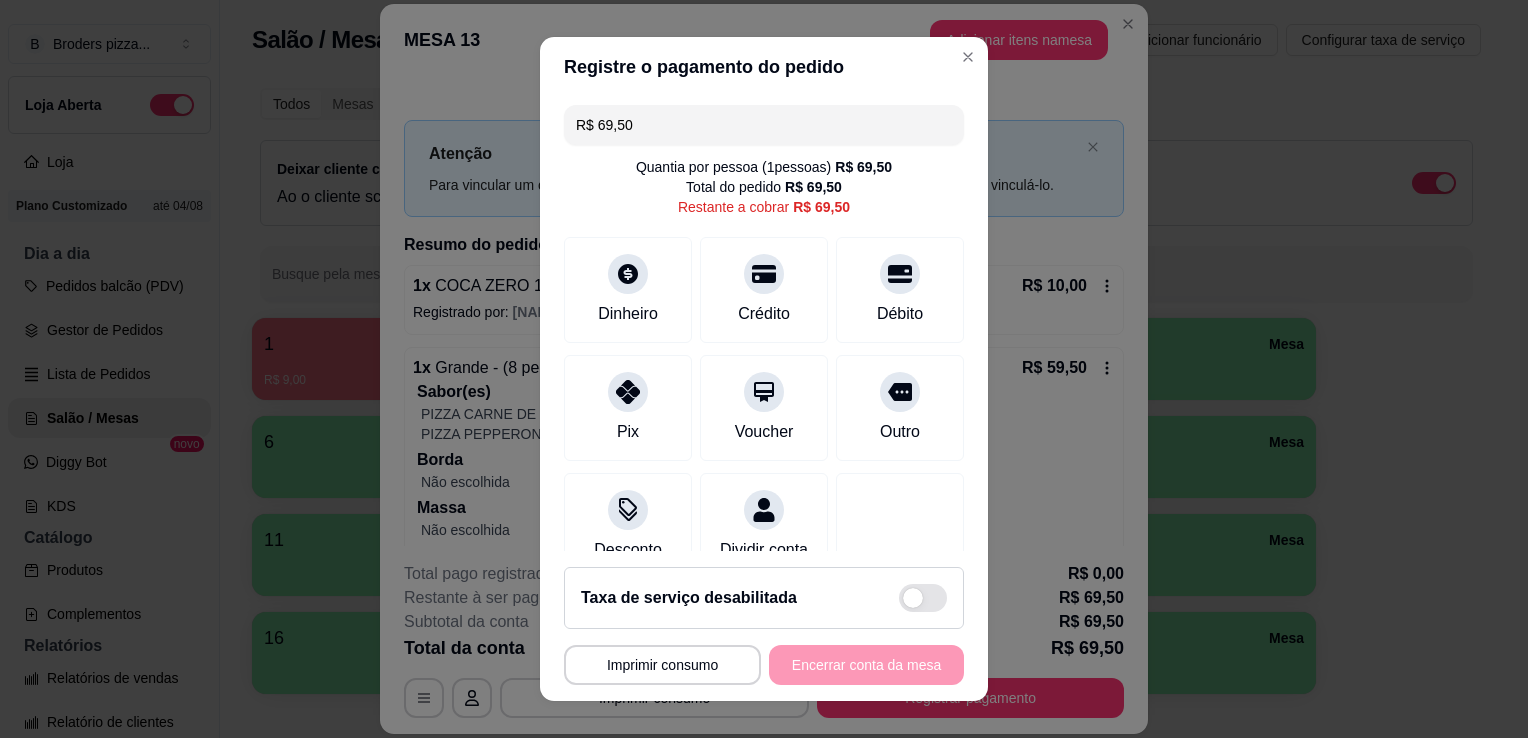 click on "R$ 69,50" at bounding box center (764, 125) 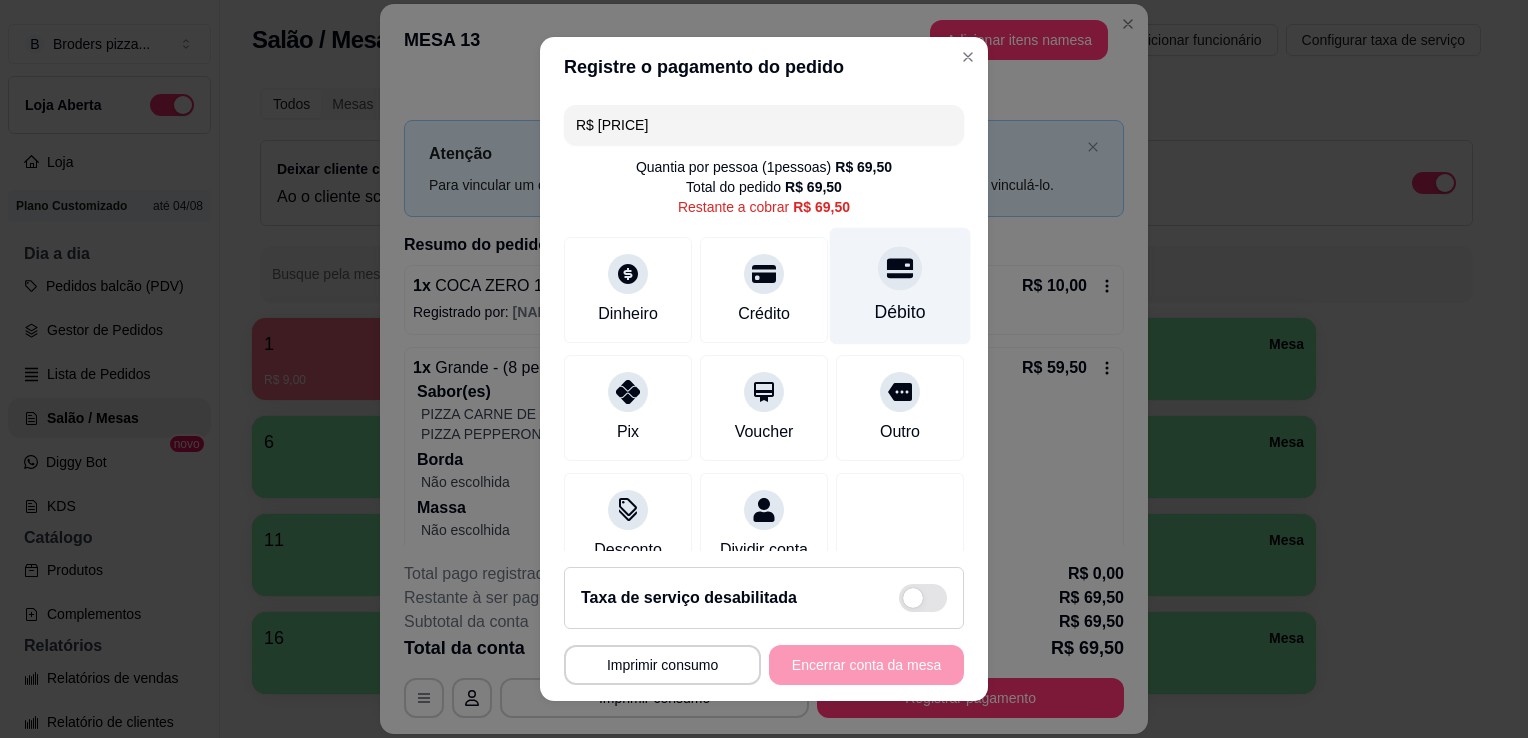click on "Débito" at bounding box center [900, 286] 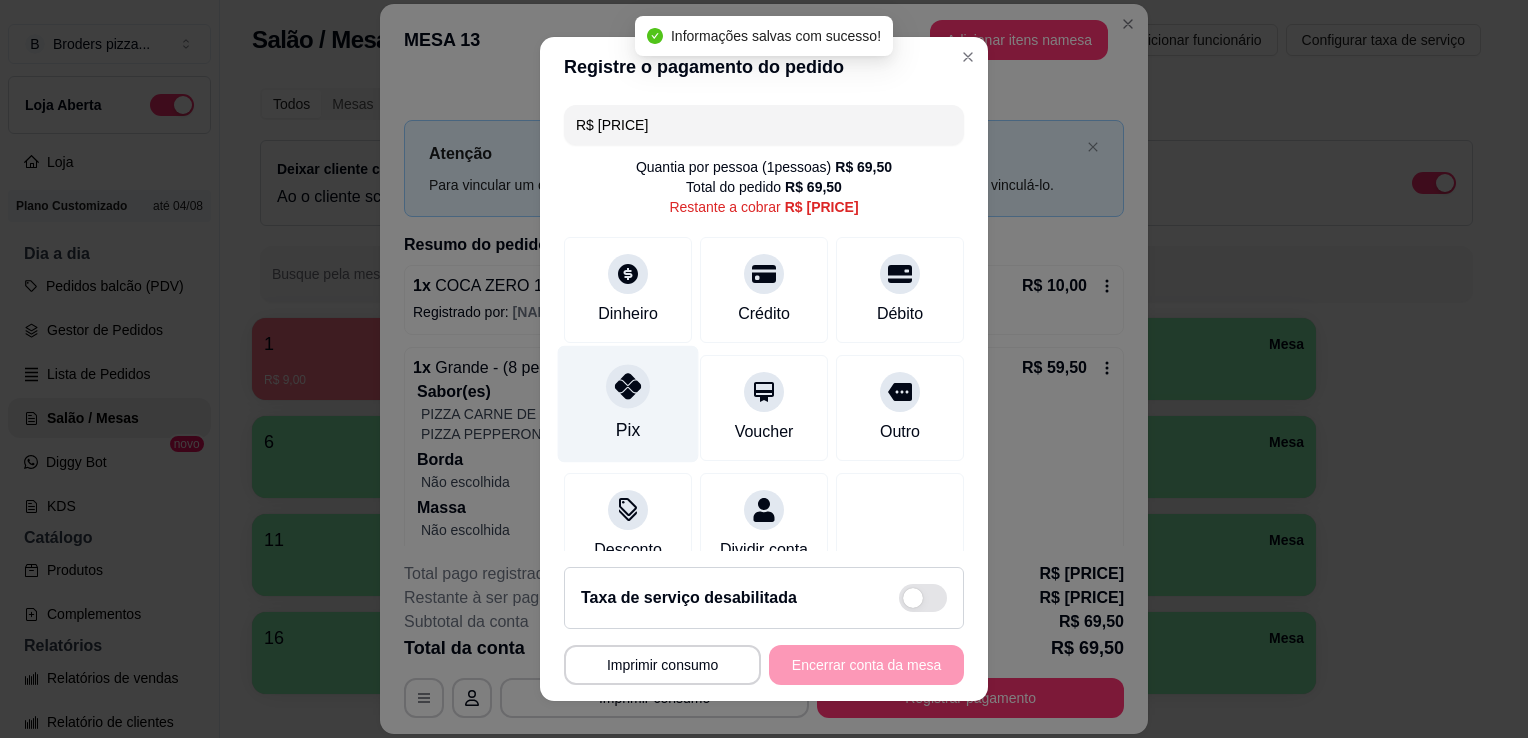 click 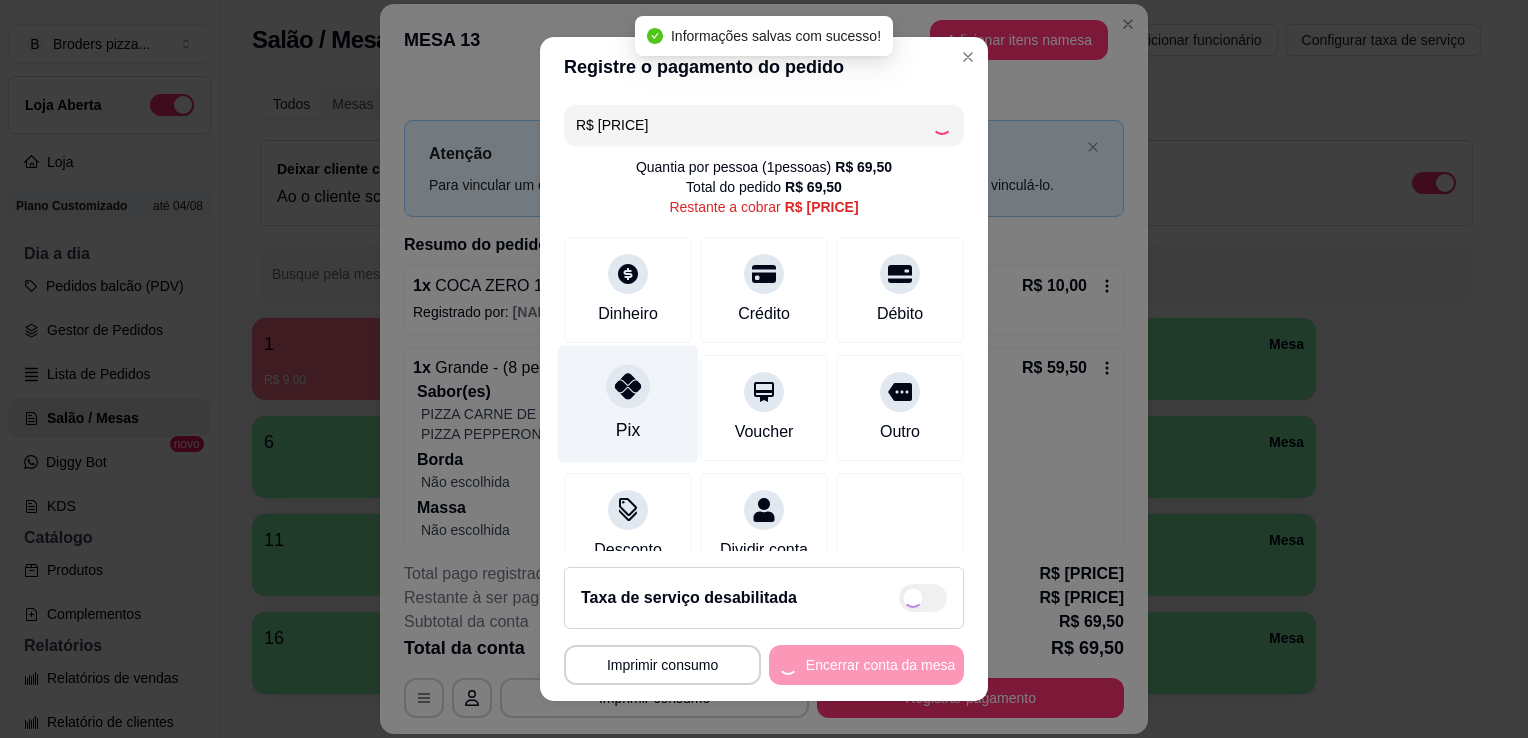 type on "R$ 0,00" 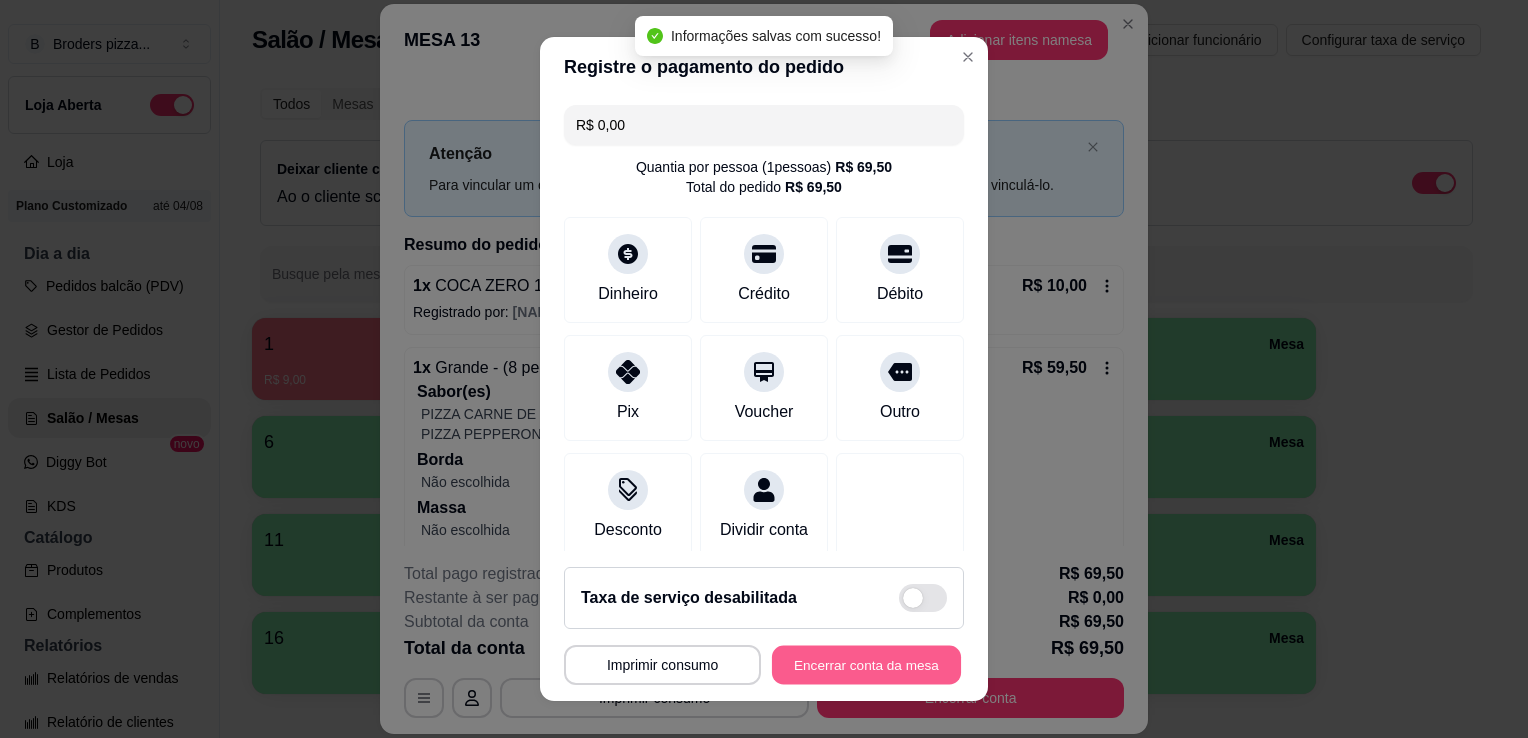 click on "Encerrar conta da mesa" at bounding box center [866, 665] 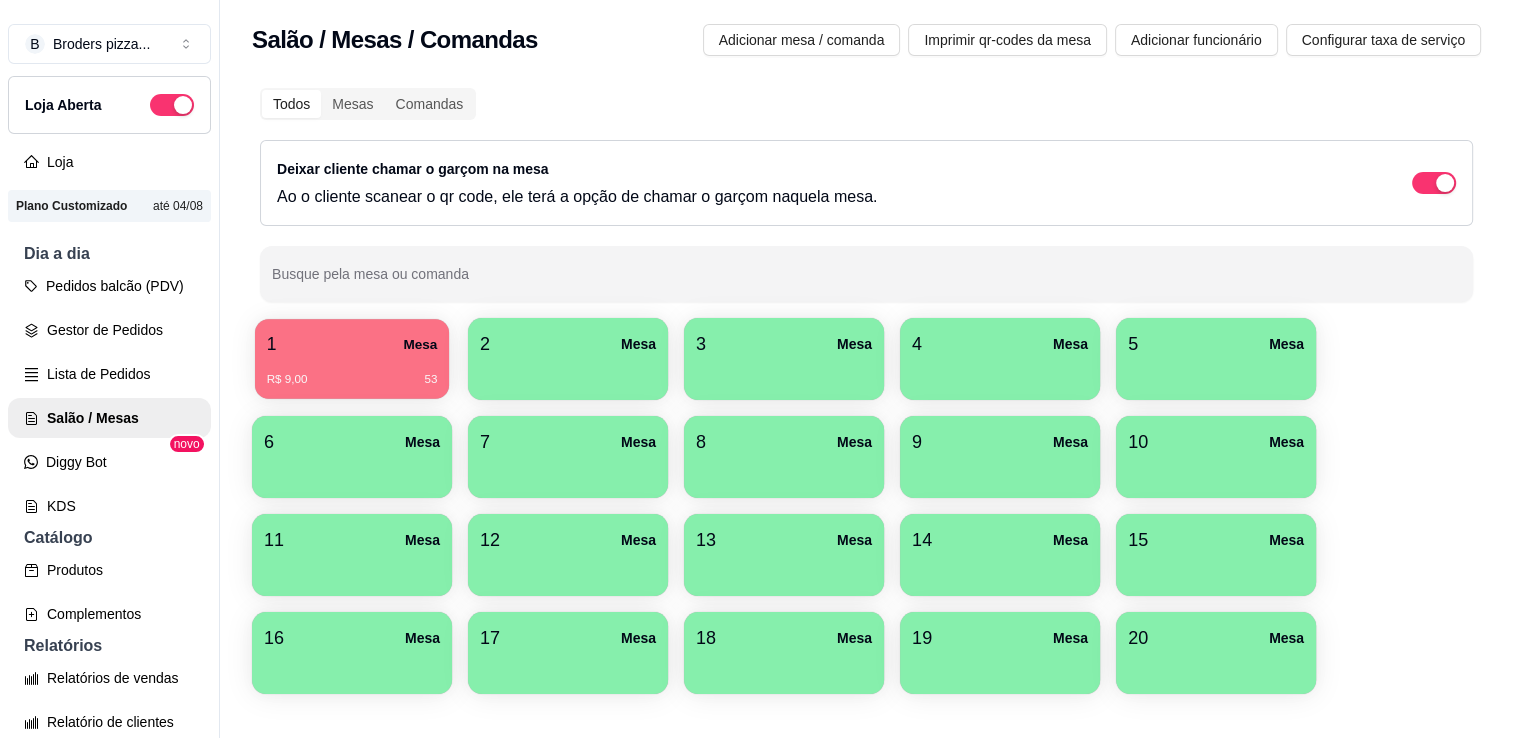 click on "R$ [PRICE] [NUMBER]" at bounding box center [352, 372] 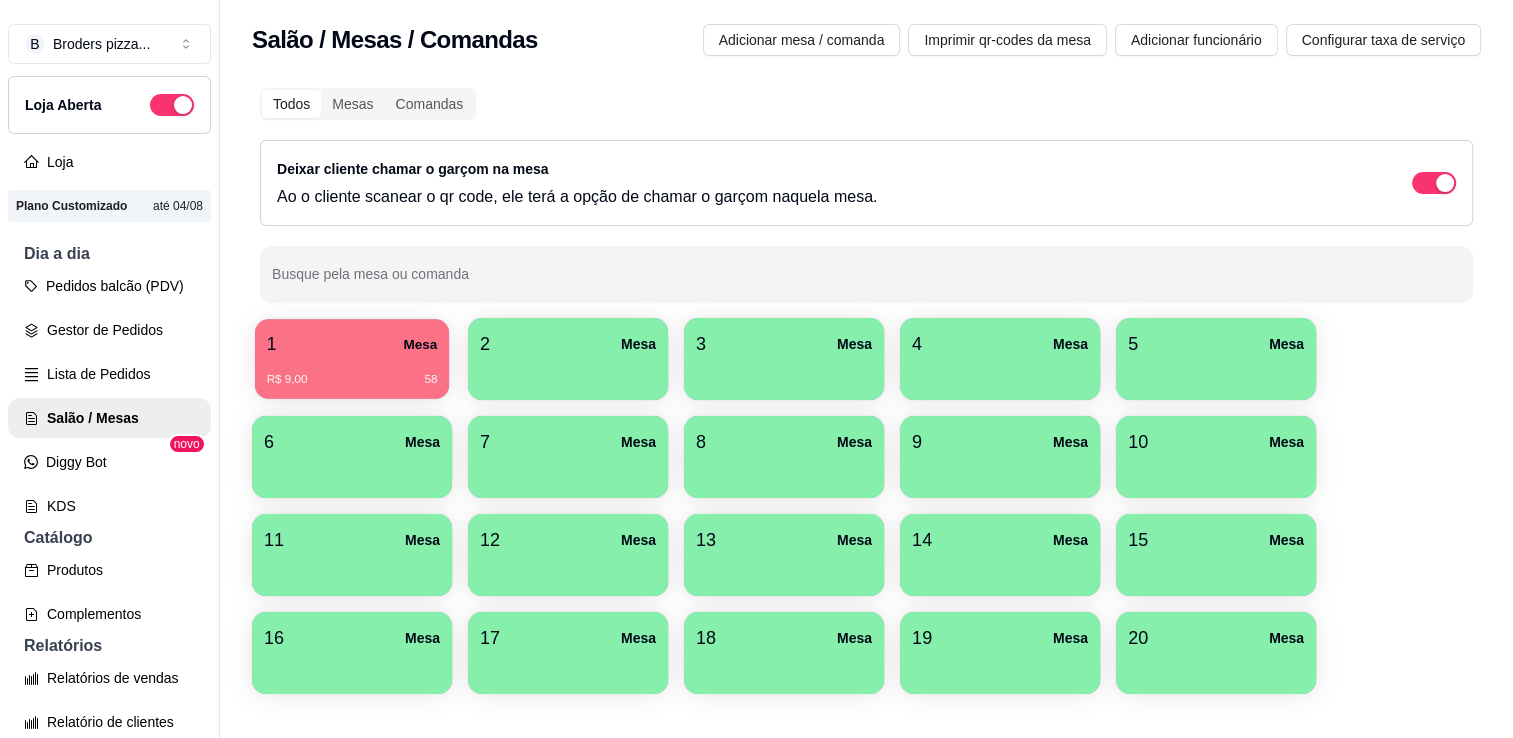 click on "R$ [PRICE] [NUMBER]" at bounding box center [352, 372] 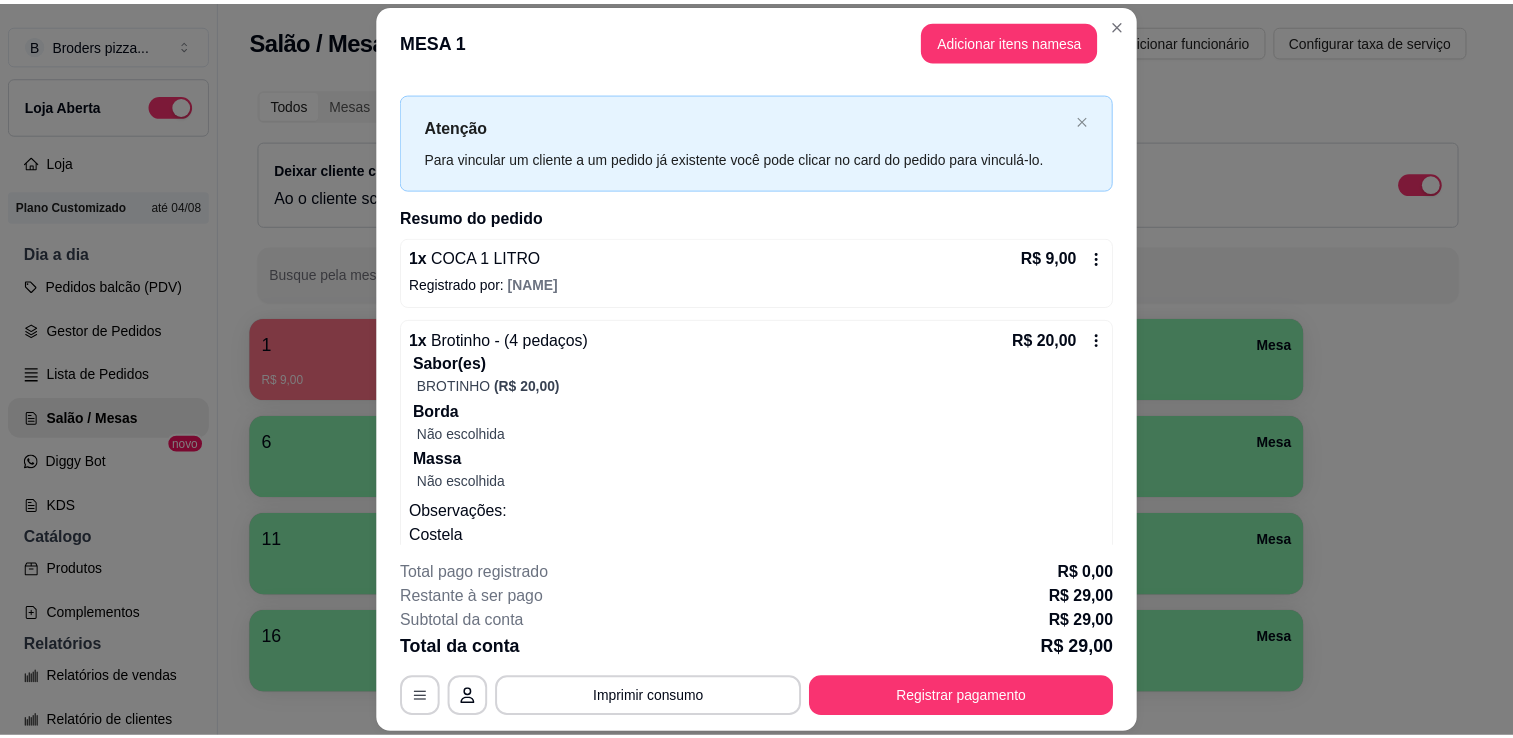 scroll, scrollTop: 72, scrollLeft: 0, axis: vertical 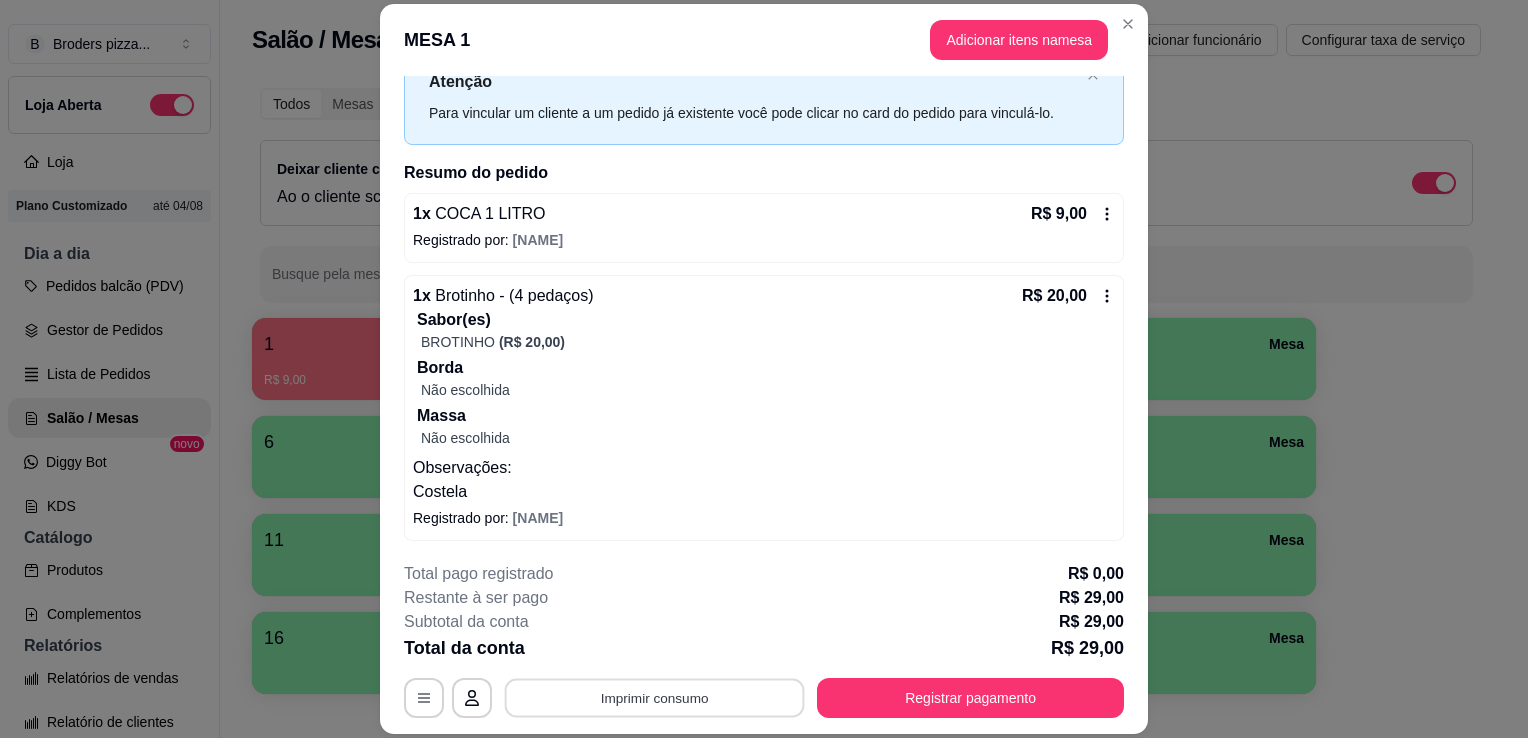 click on "Imprimir consumo" at bounding box center (655, 698) 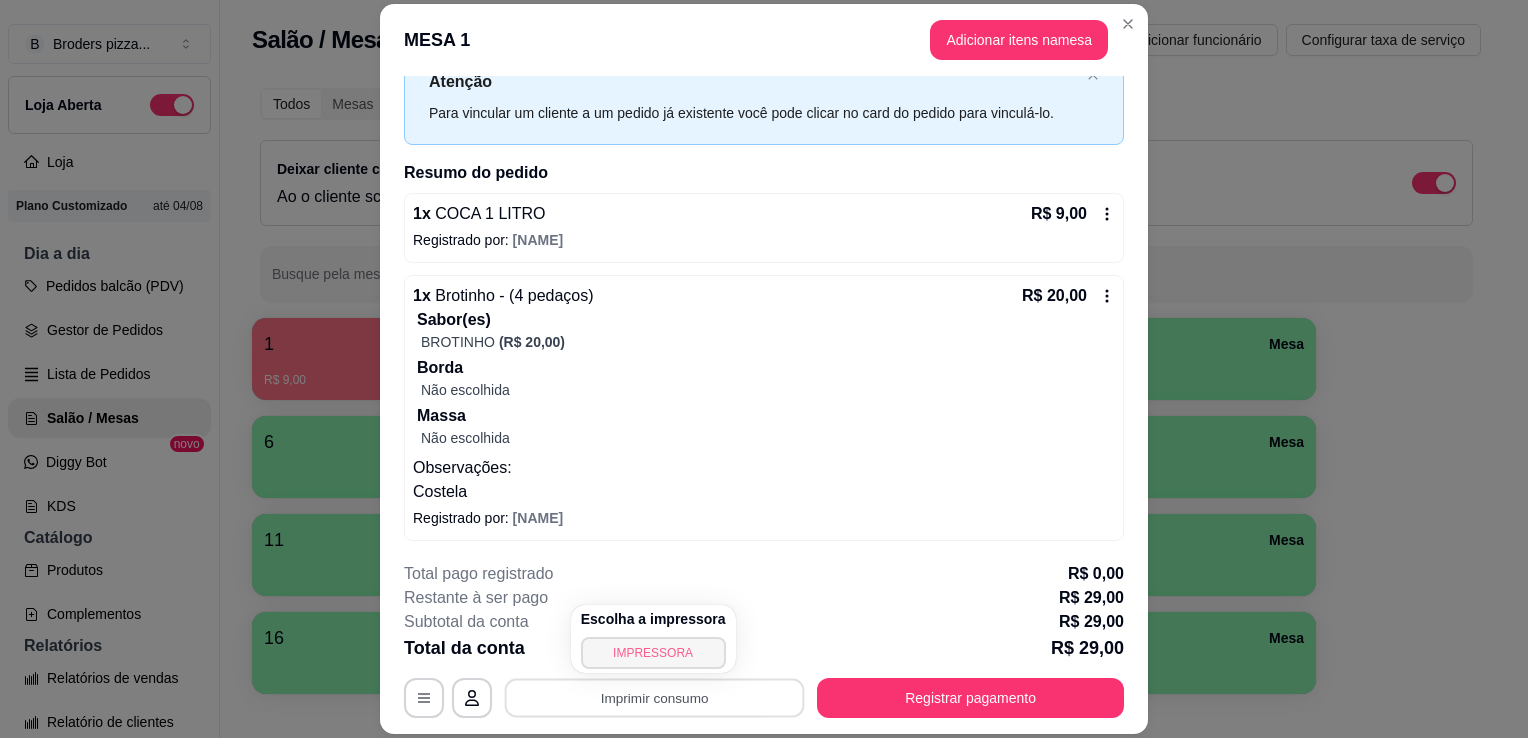 click on "IMPRESSORA" at bounding box center (653, 653) 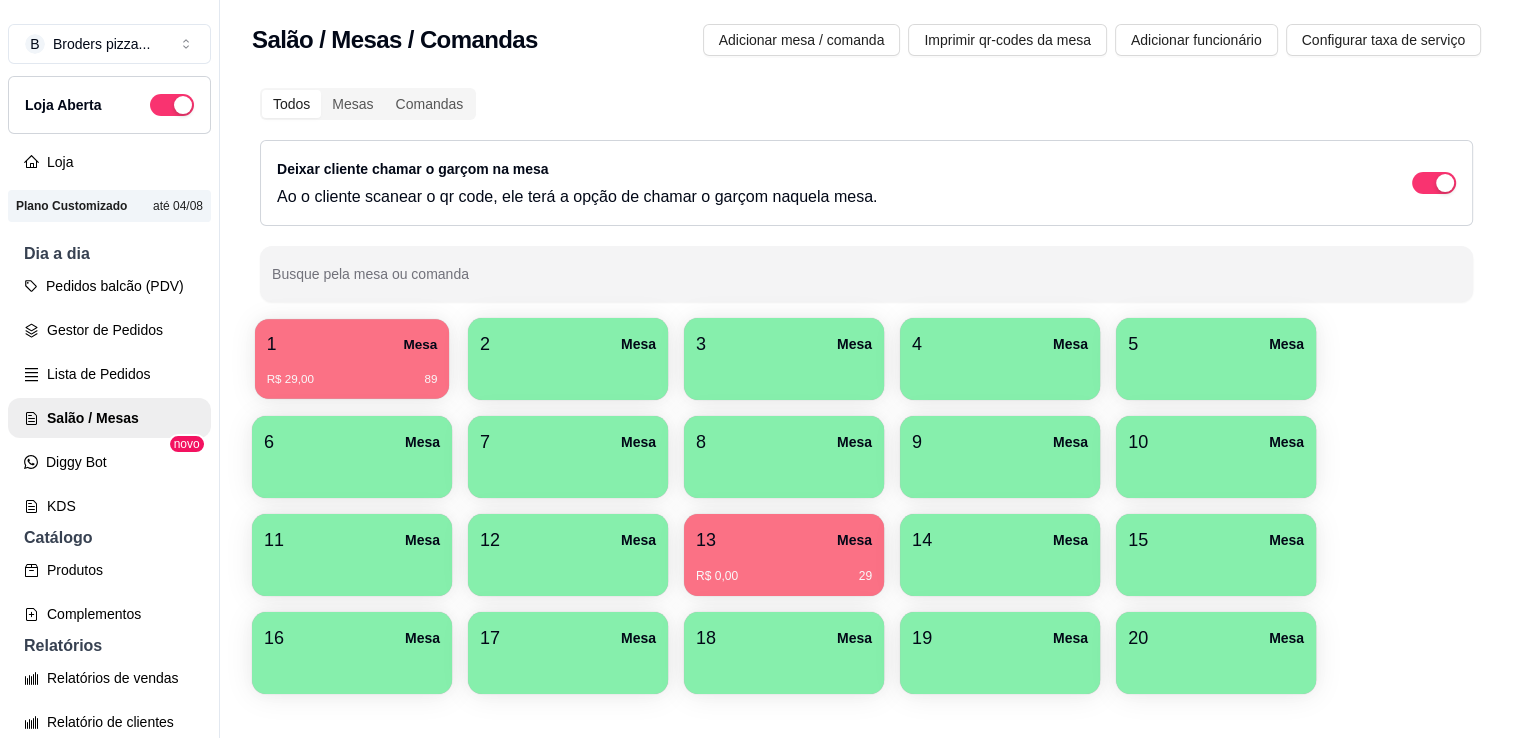 click on "R$ [PRICE] [NUMBER]" at bounding box center [352, 380] 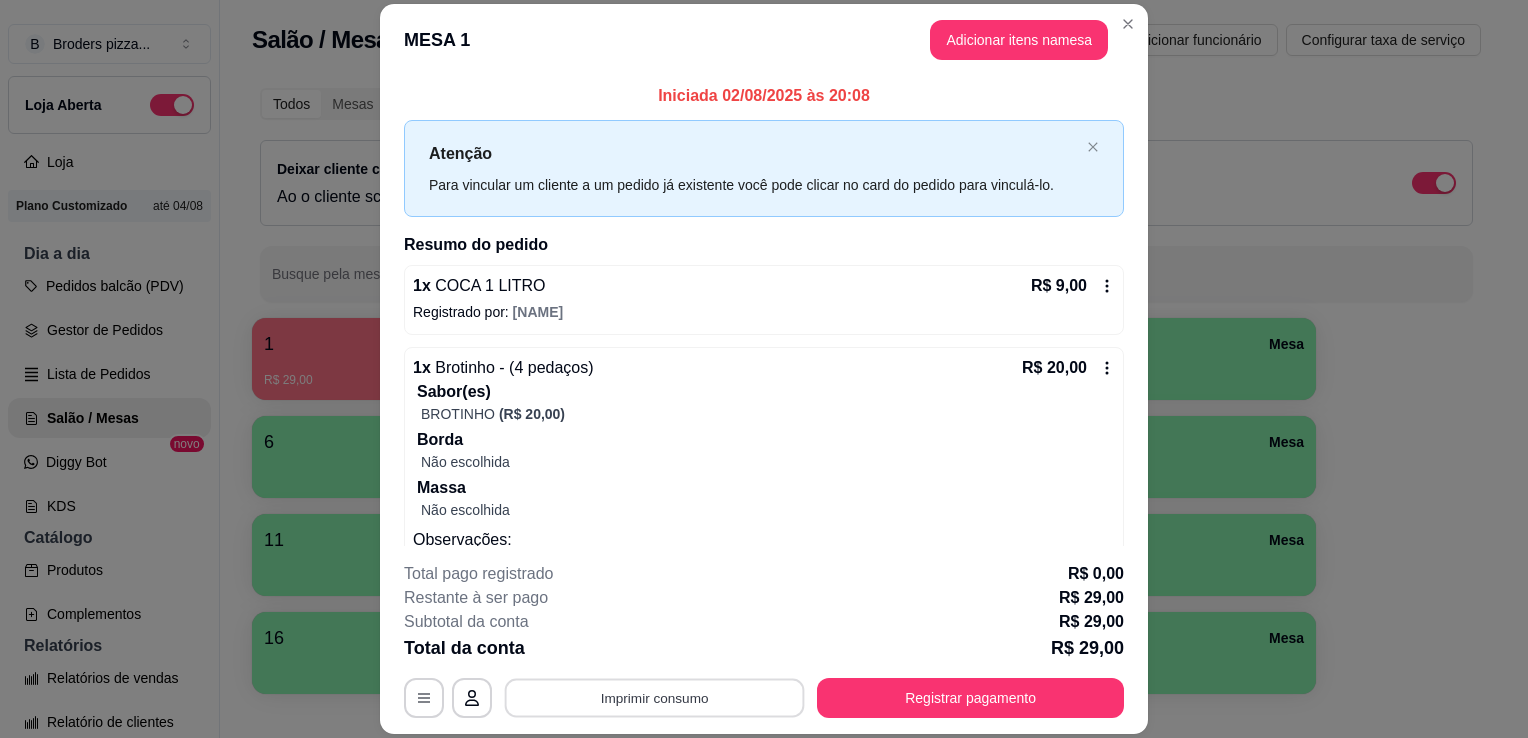 click on "Imprimir consumo" at bounding box center [655, 698] 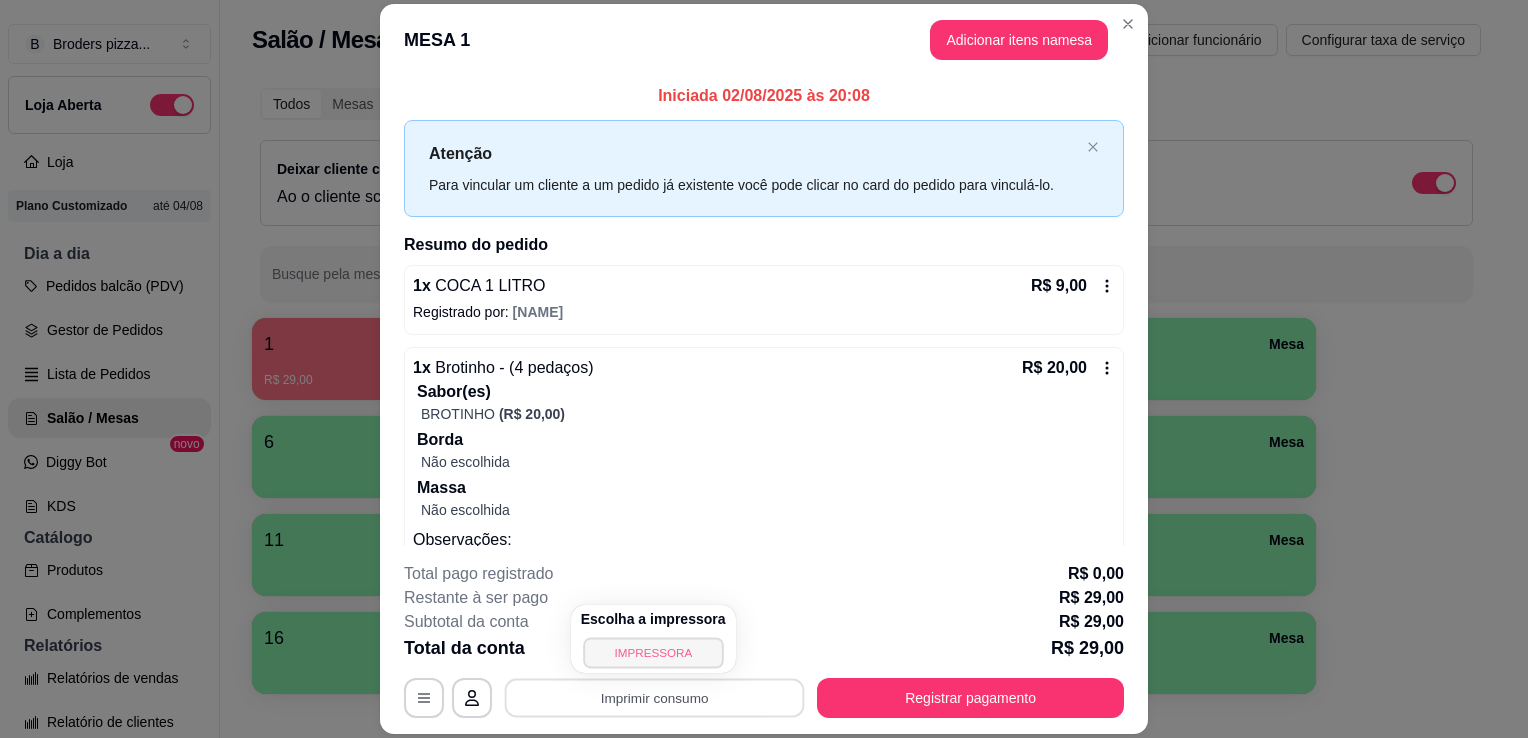 click on "IMPRESSORA" at bounding box center (653, 652) 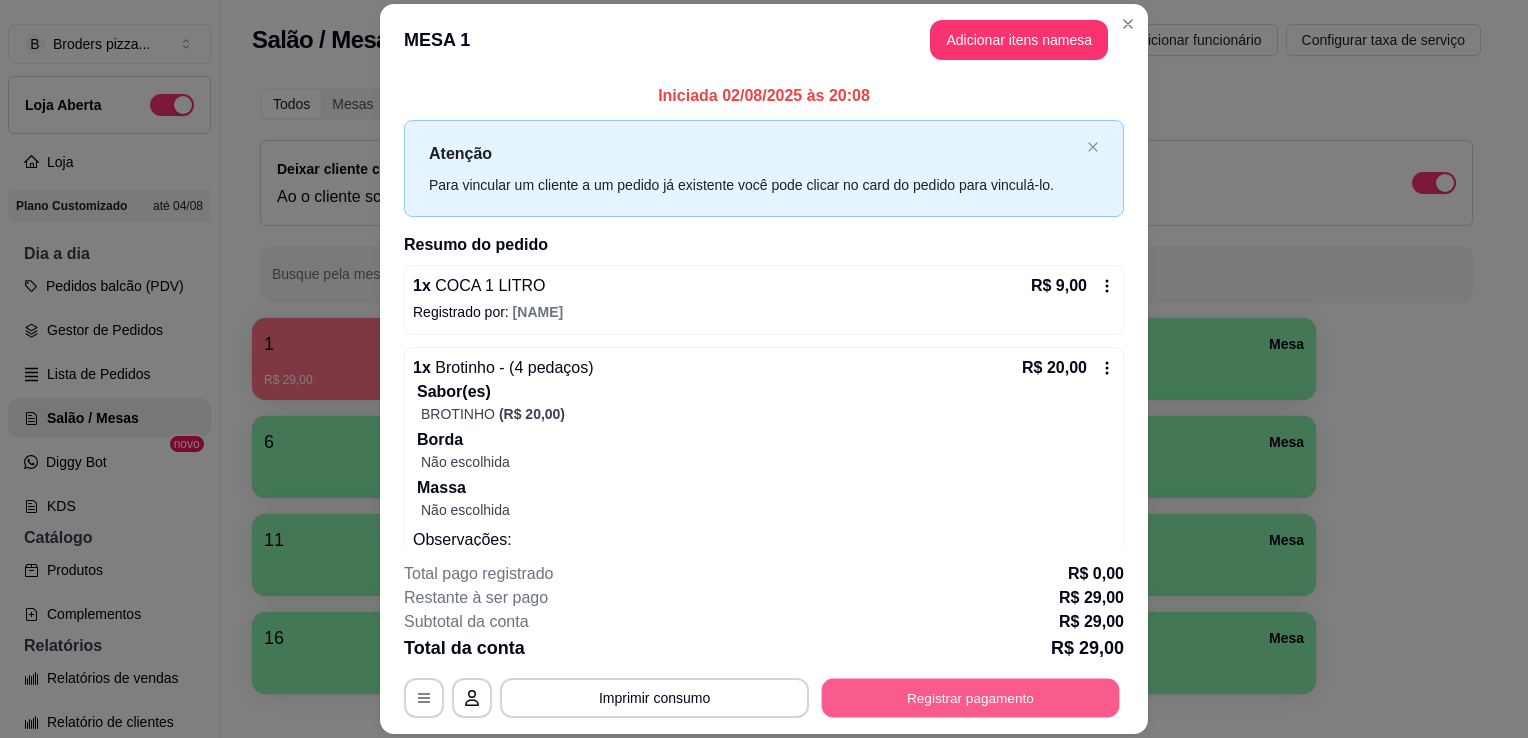 click on "Registrar pagamento" at bounding box center [971, 698] 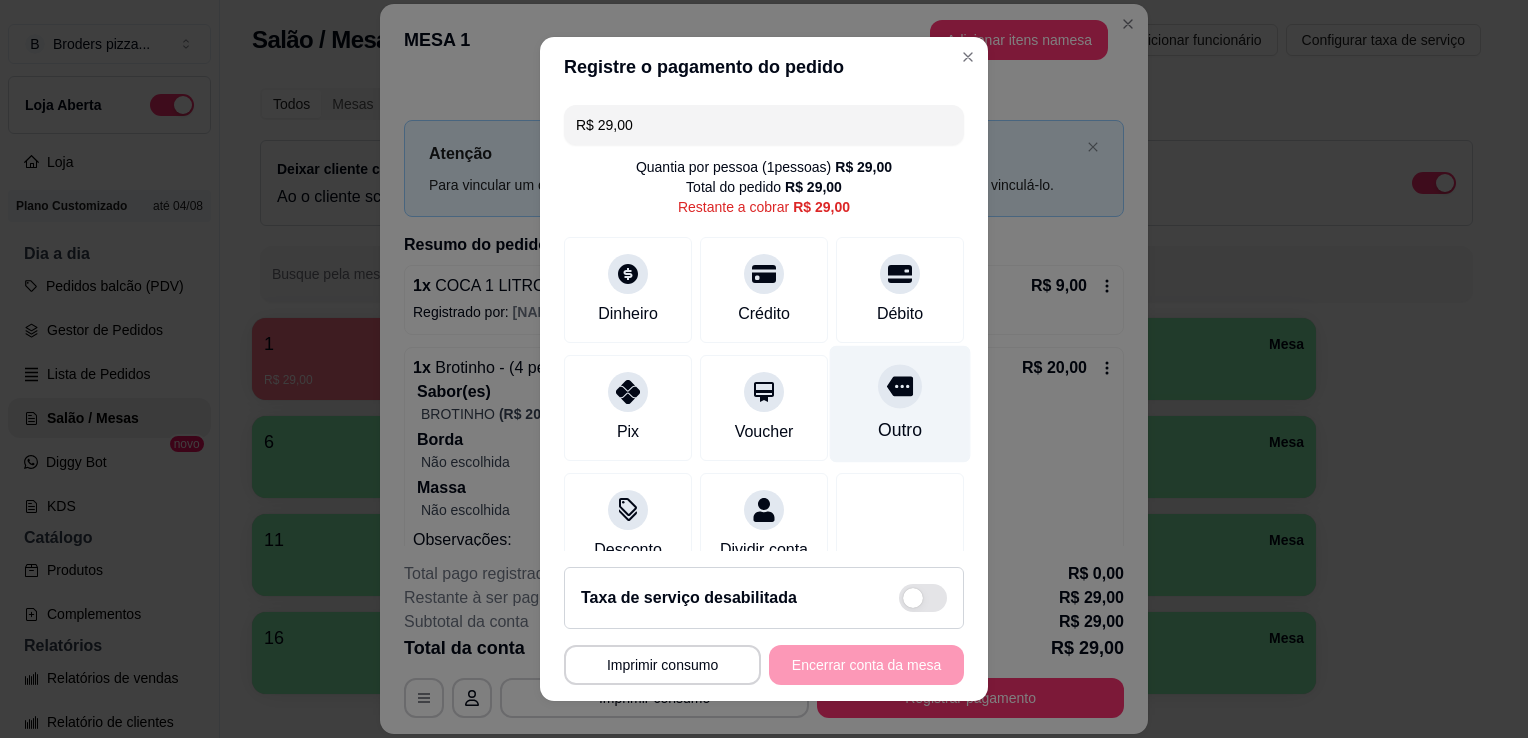 click on "Outro" at bounding box center (900, 404) 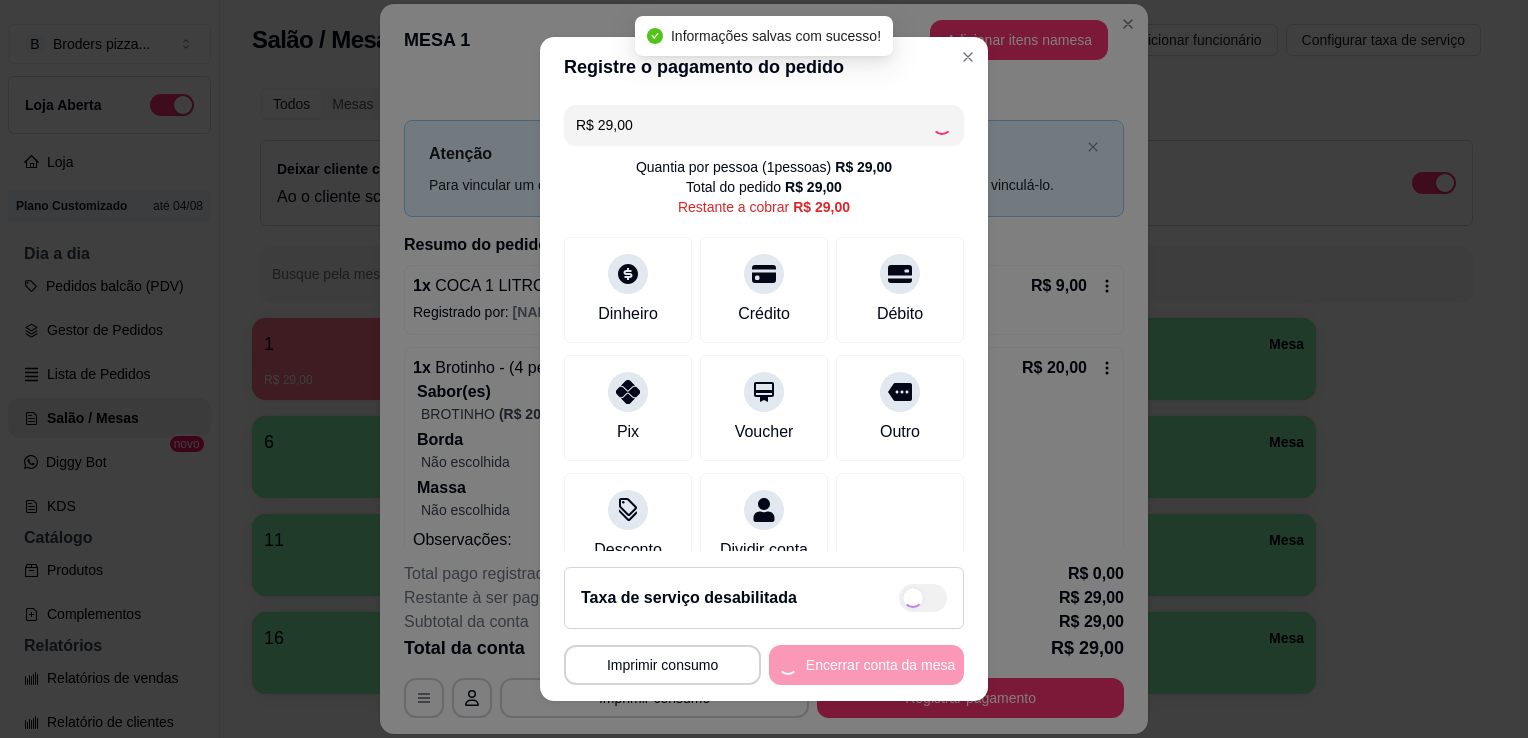 type on "R$ 0,00" 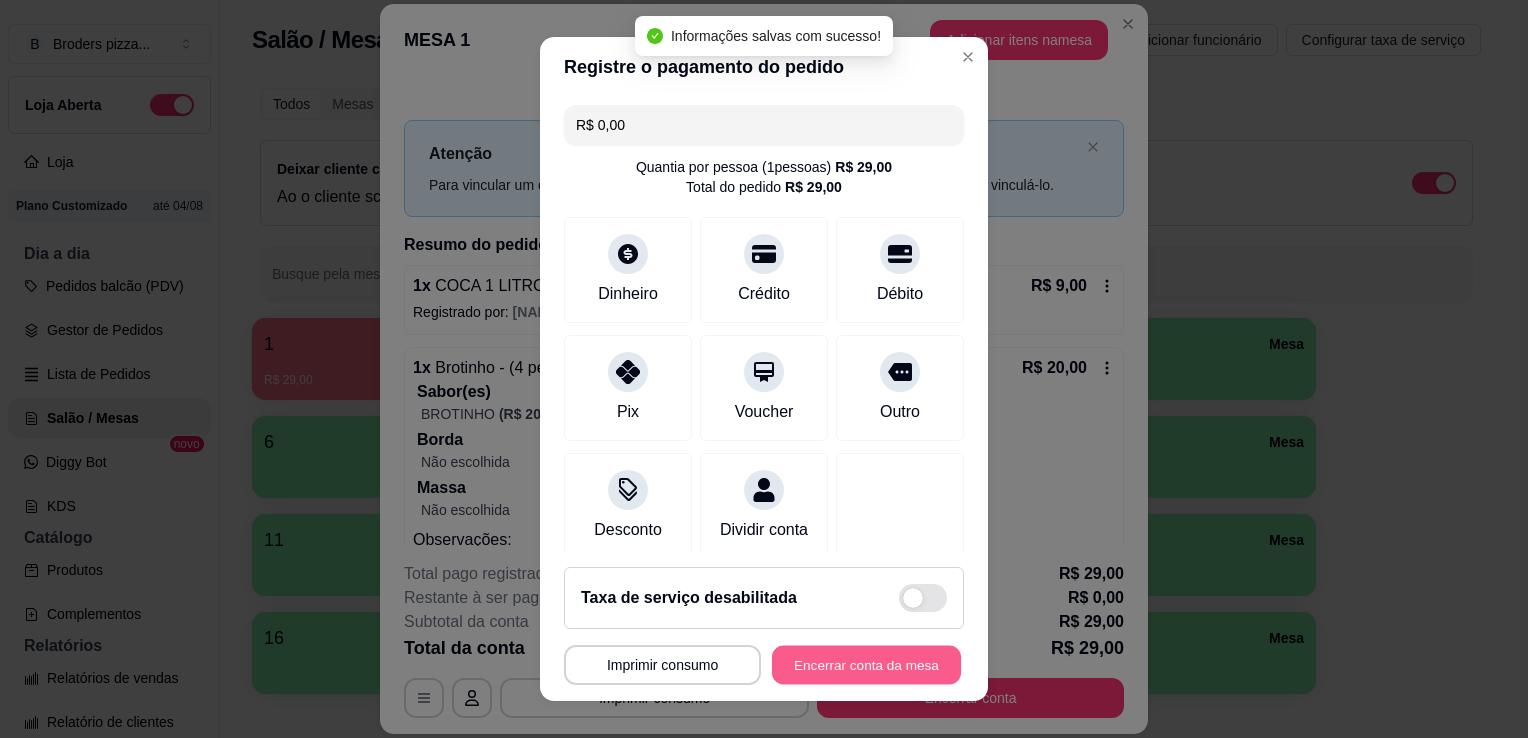 click on "Encerrar conta da mesa" at bounding box center (866, 665) 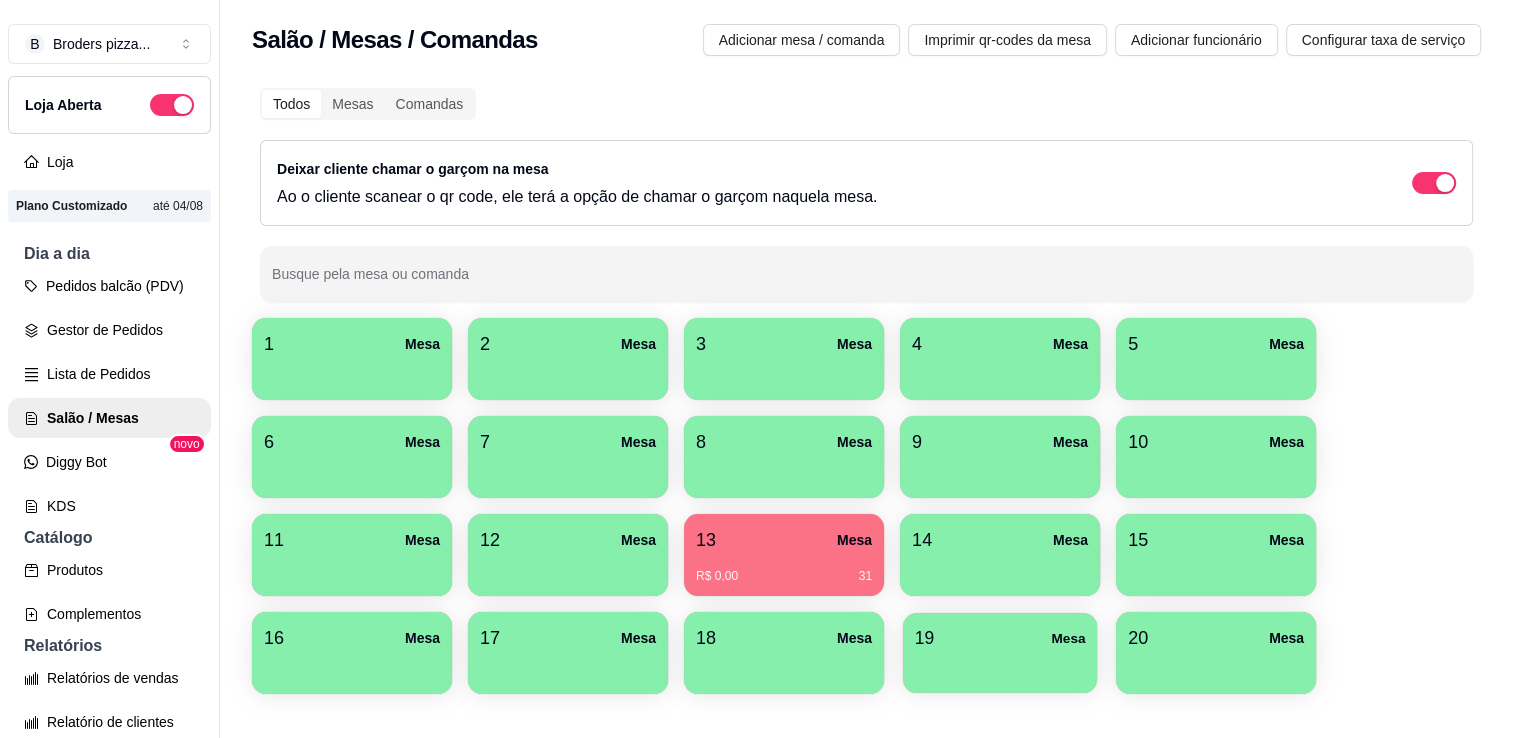 click on "19" at bounding box center [924, 638] 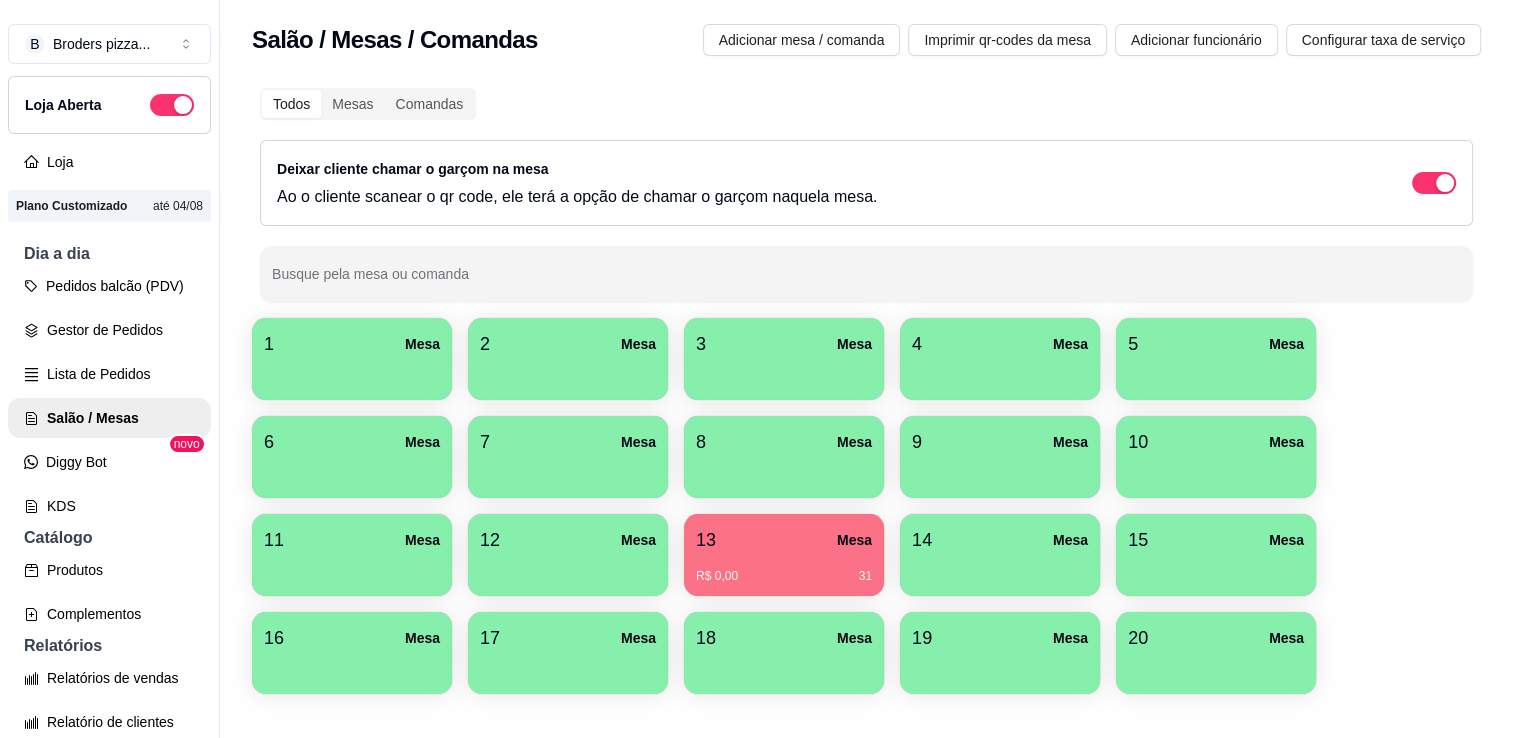 click on "R$ [PRICE] [NUMBER]" at bounding box center (784, 576) 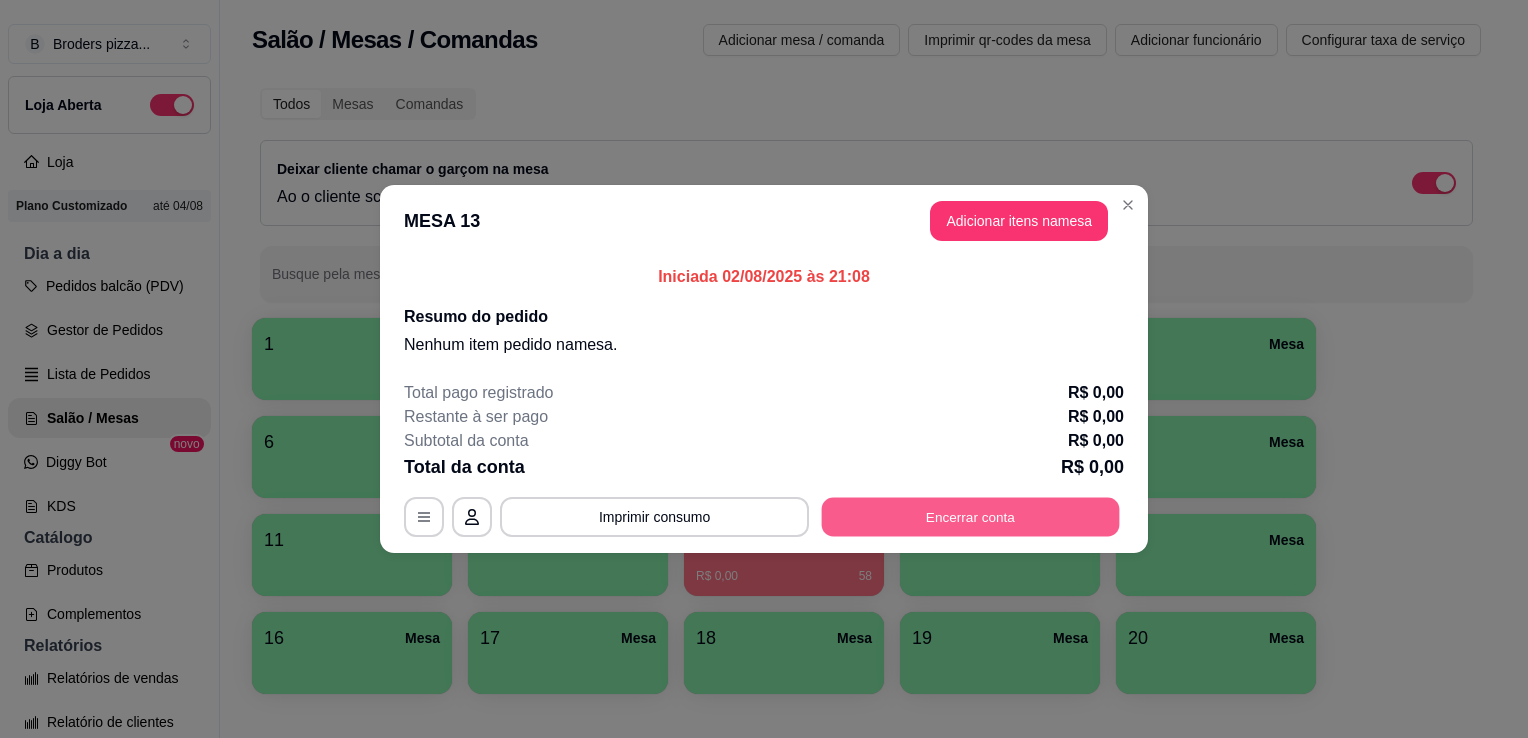 click on "Encerrar conta" at bounding box center (971, 517) 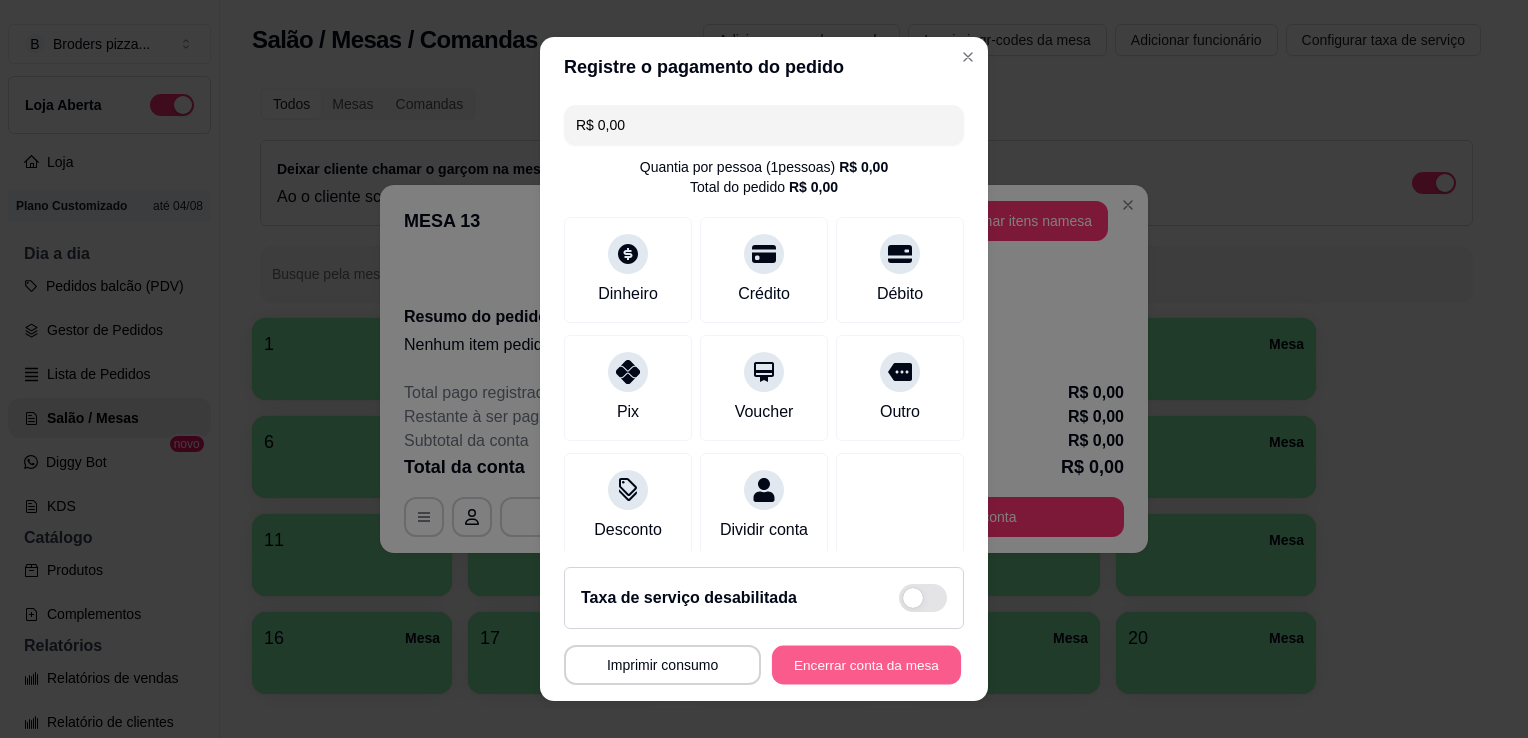 click on "Encerrar conta da mesa" at bounding box center [866, 665] 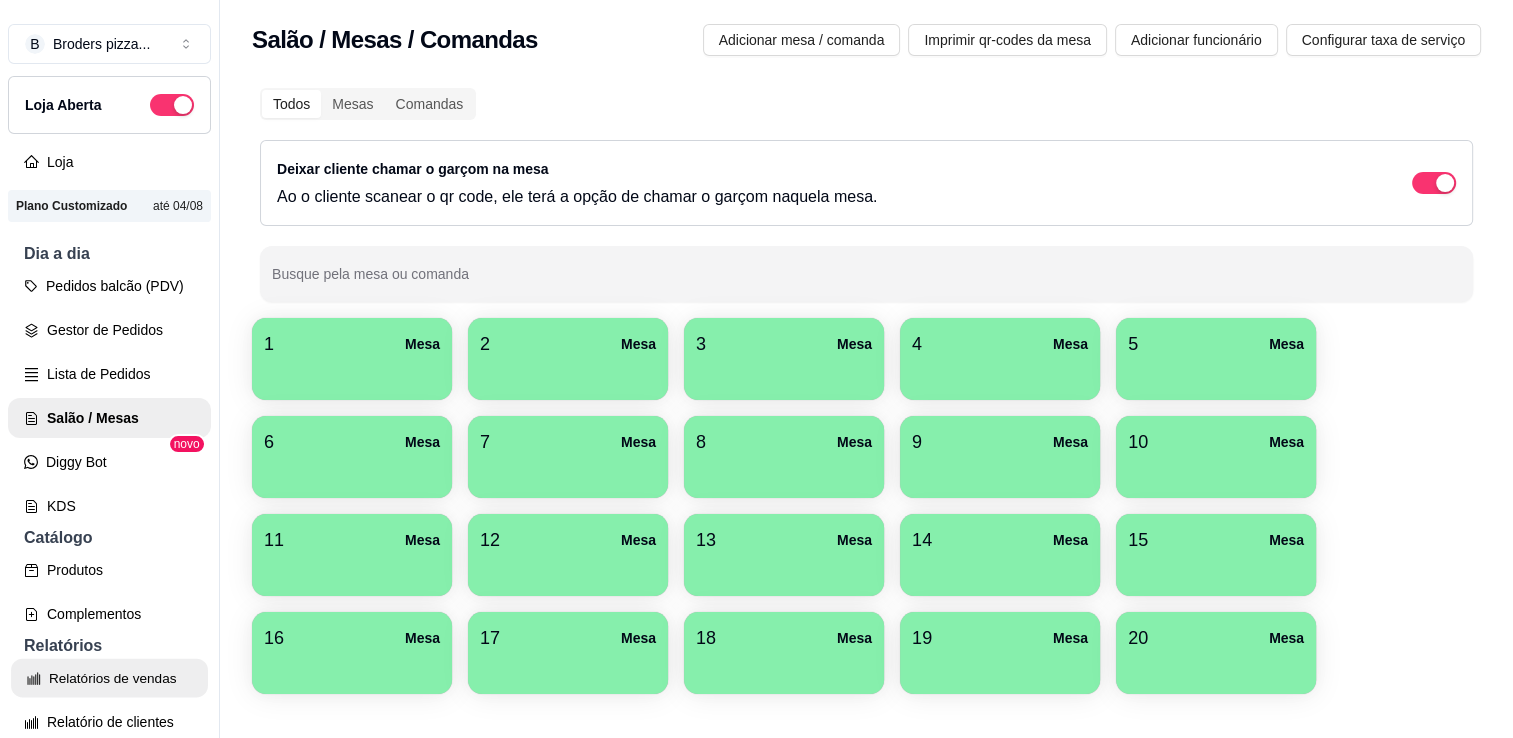 click on "Relatórios de vendas" at bounding box center [109, 678] 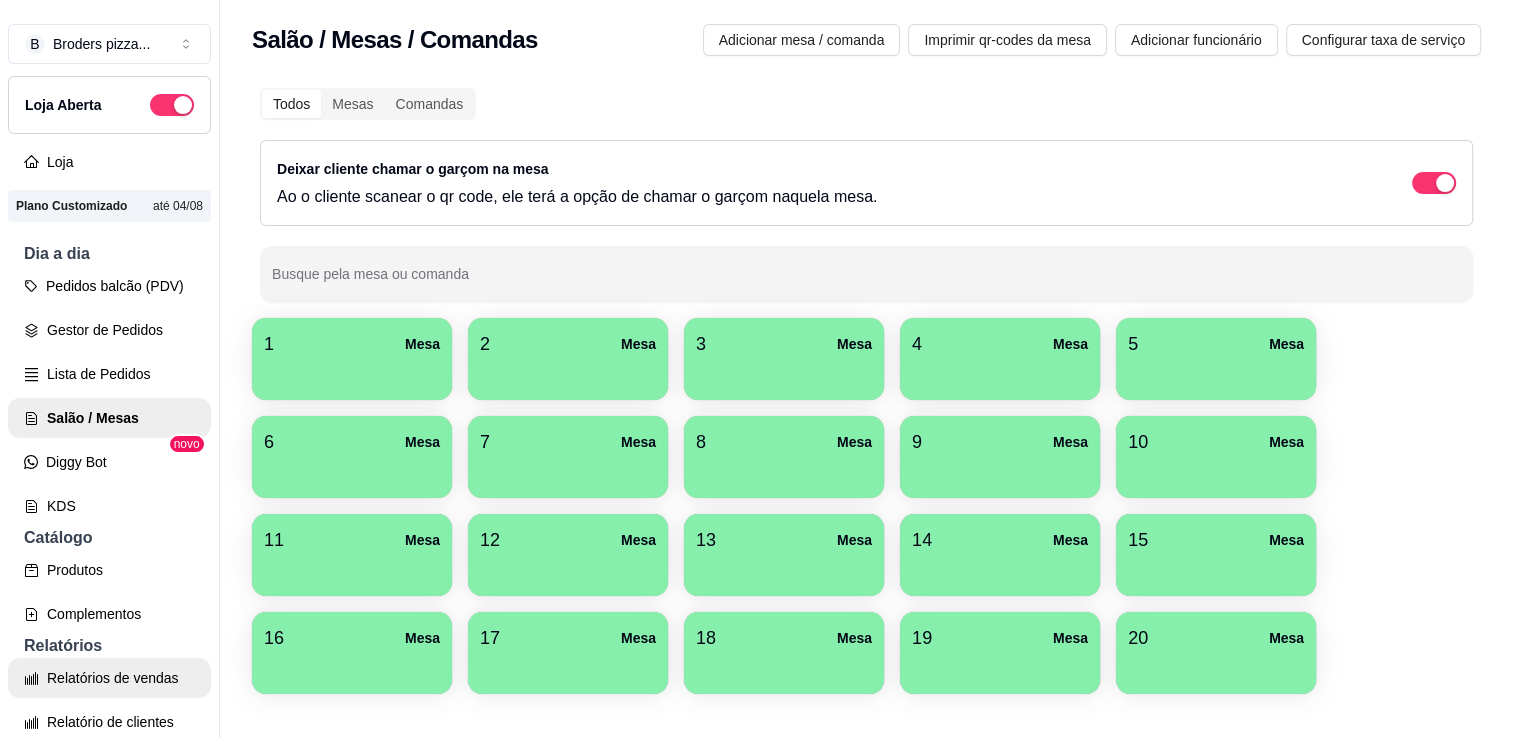 select on "ALL" 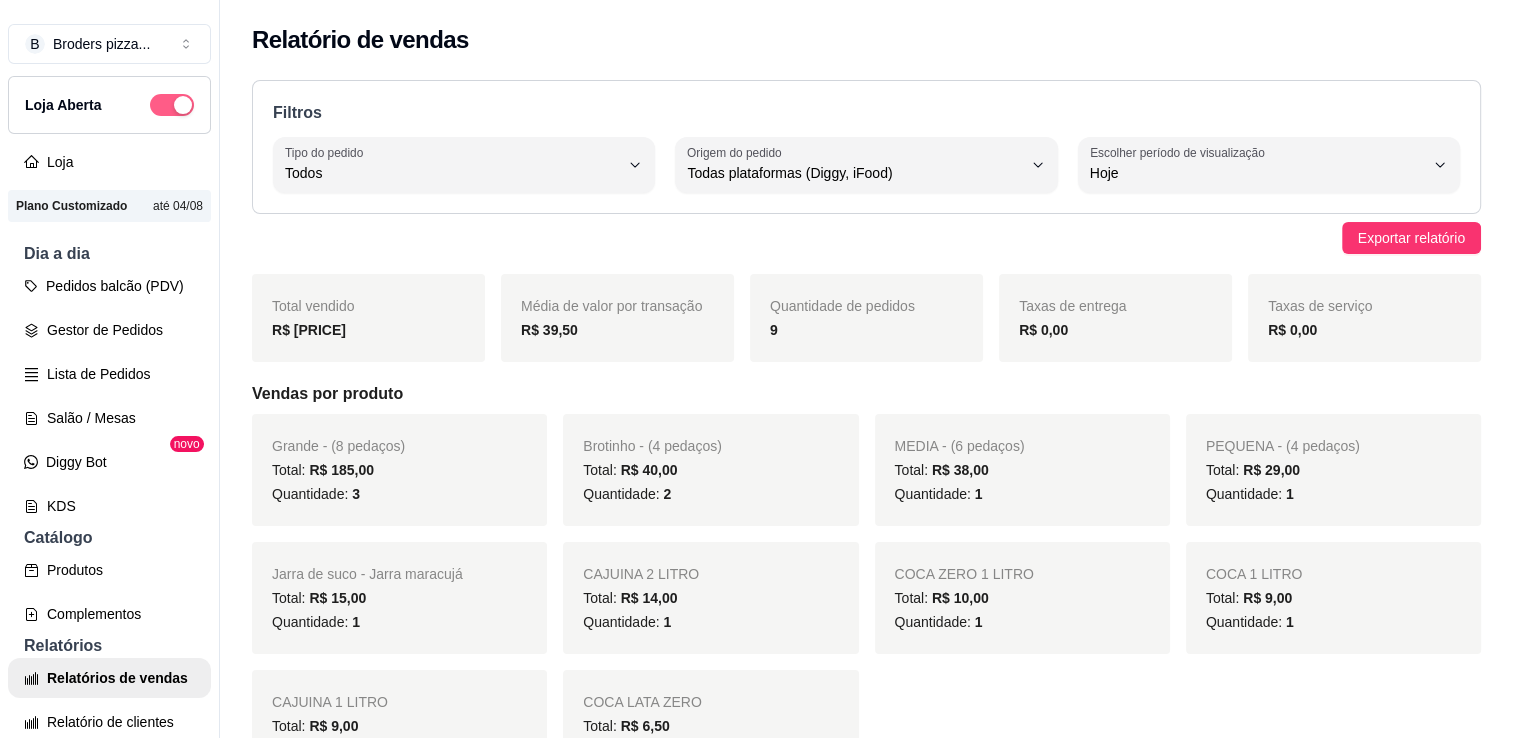 click at bounding box center [183, 105] 